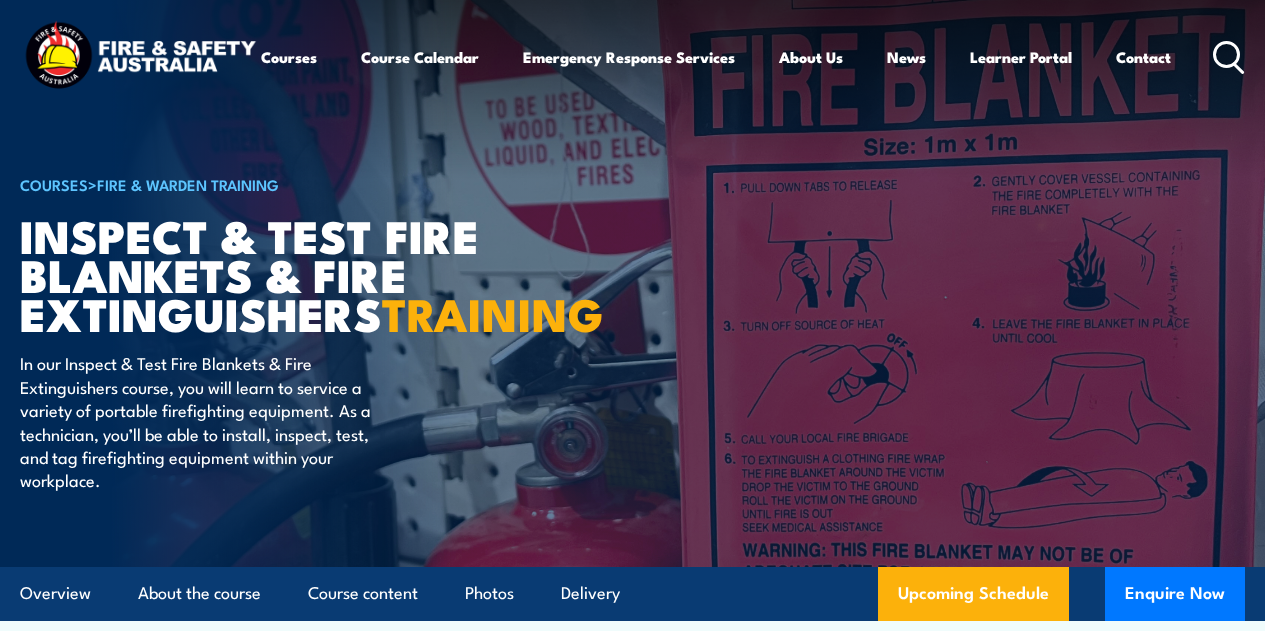 scroll, scrollTop: 200, scrollLeft: 0, axis: vertical 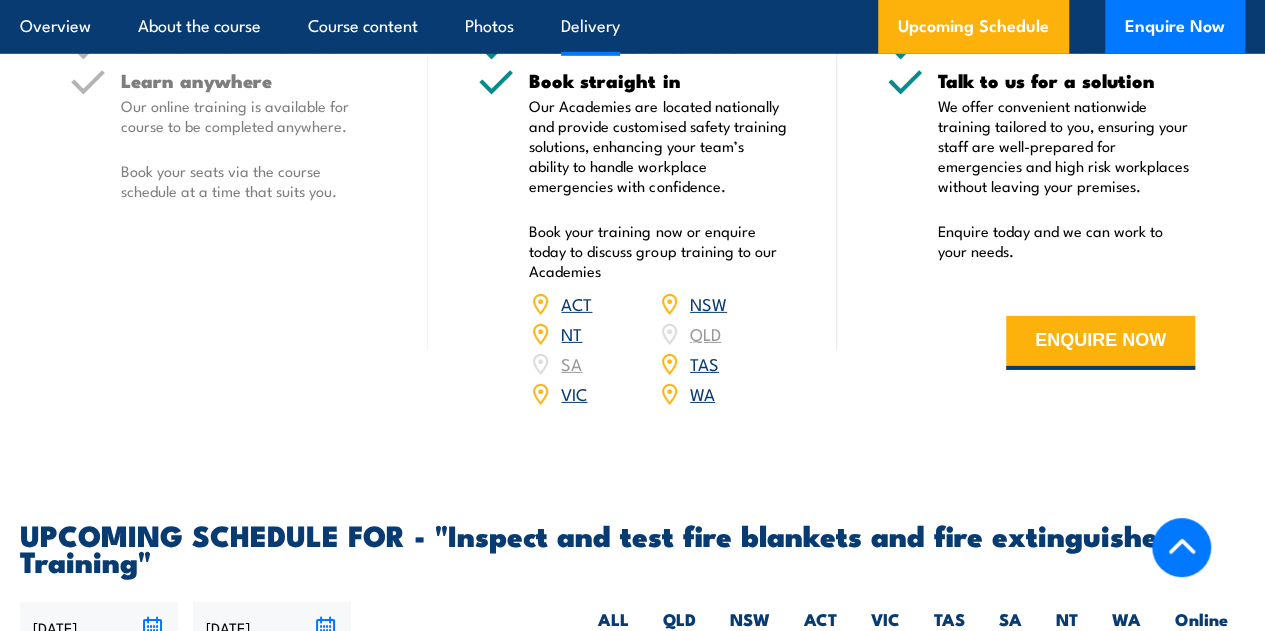 click on "NSW" at bounding box center (708, 303) 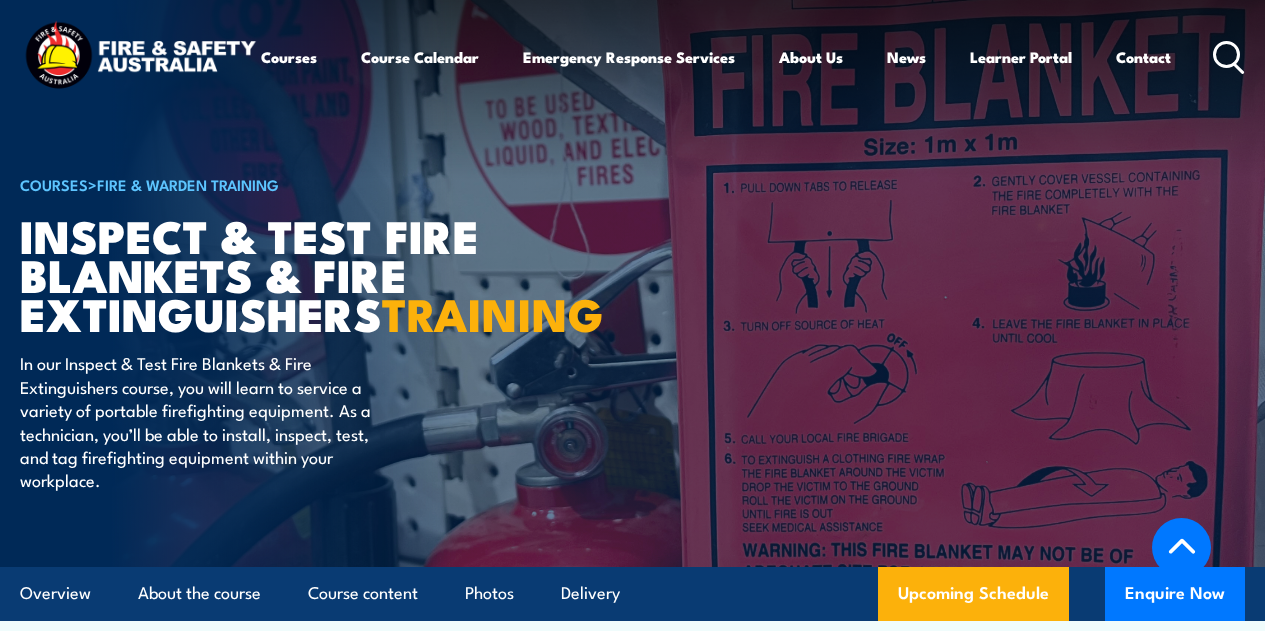 scroll, scrollTop: 3832, scrollLeft: 0, axis: vertical 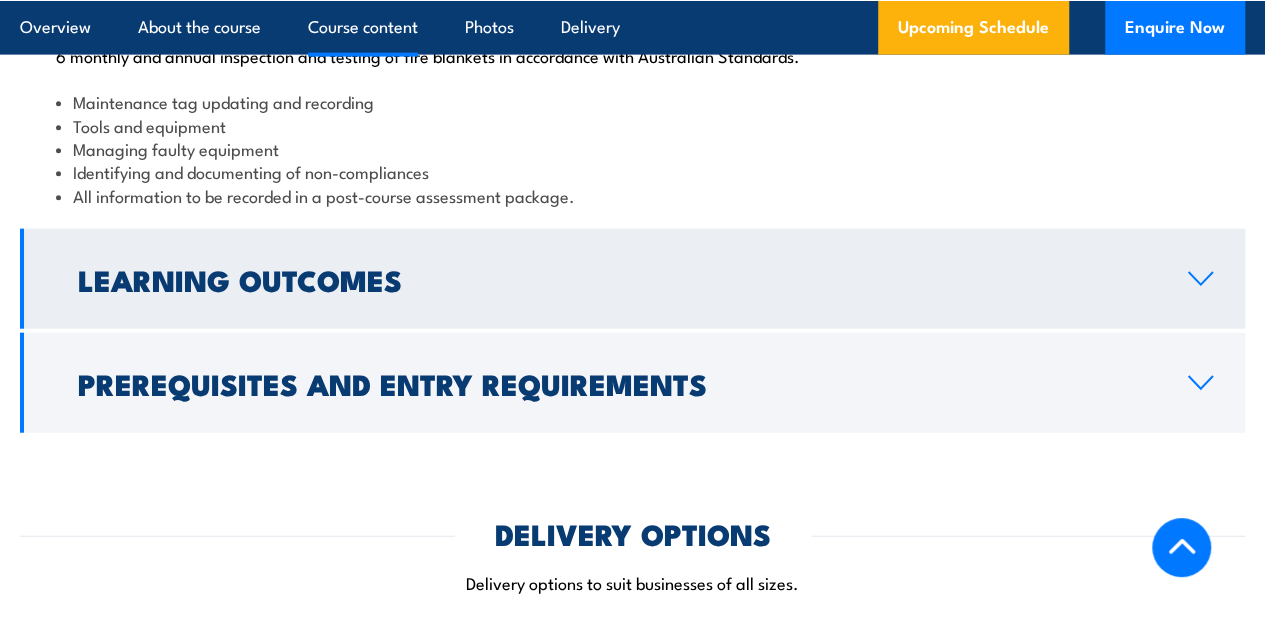 click 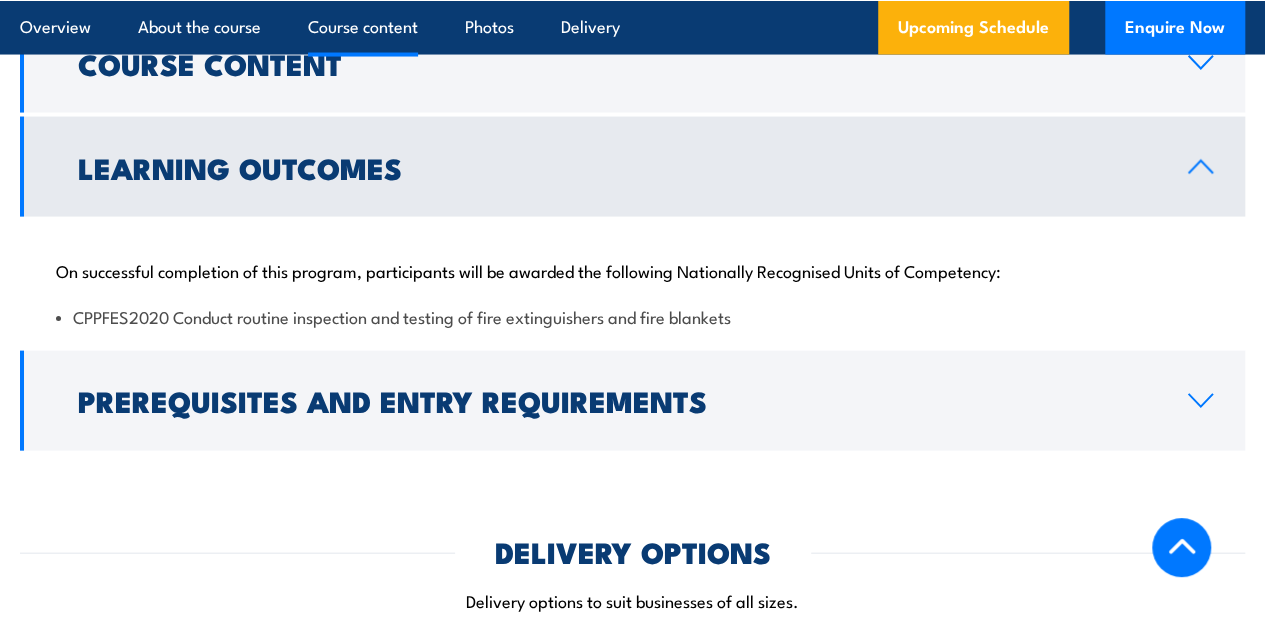 scroll, scrollTop: 1882, scrollLeft: 0, axis: vertical 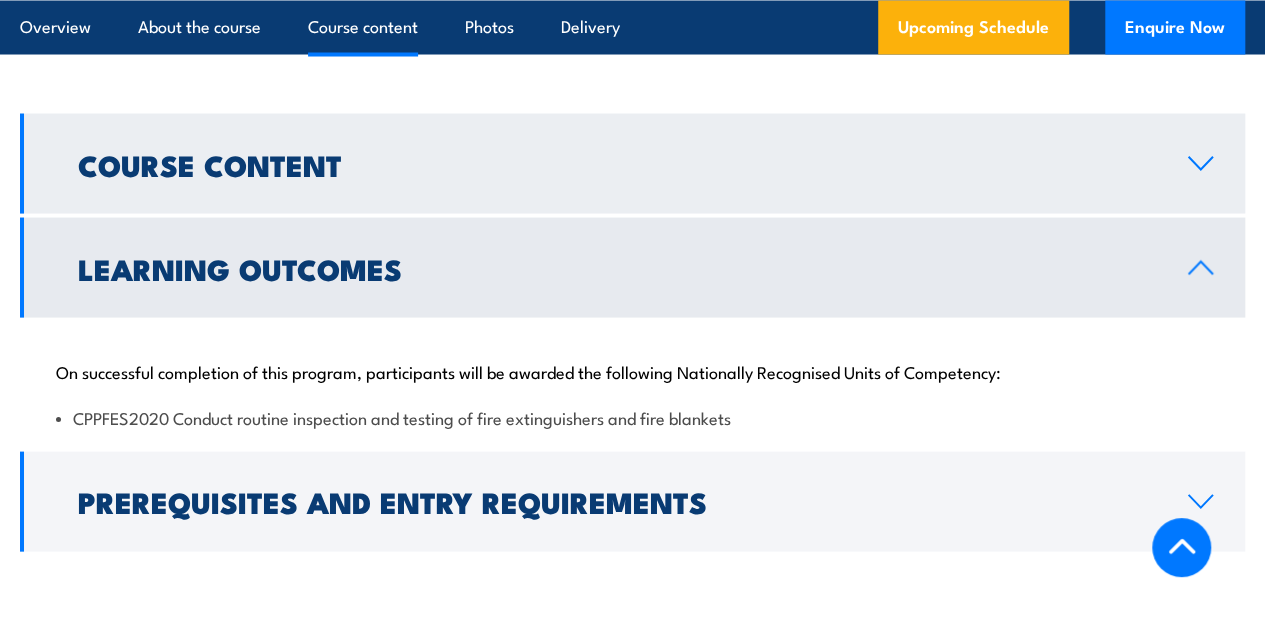 click 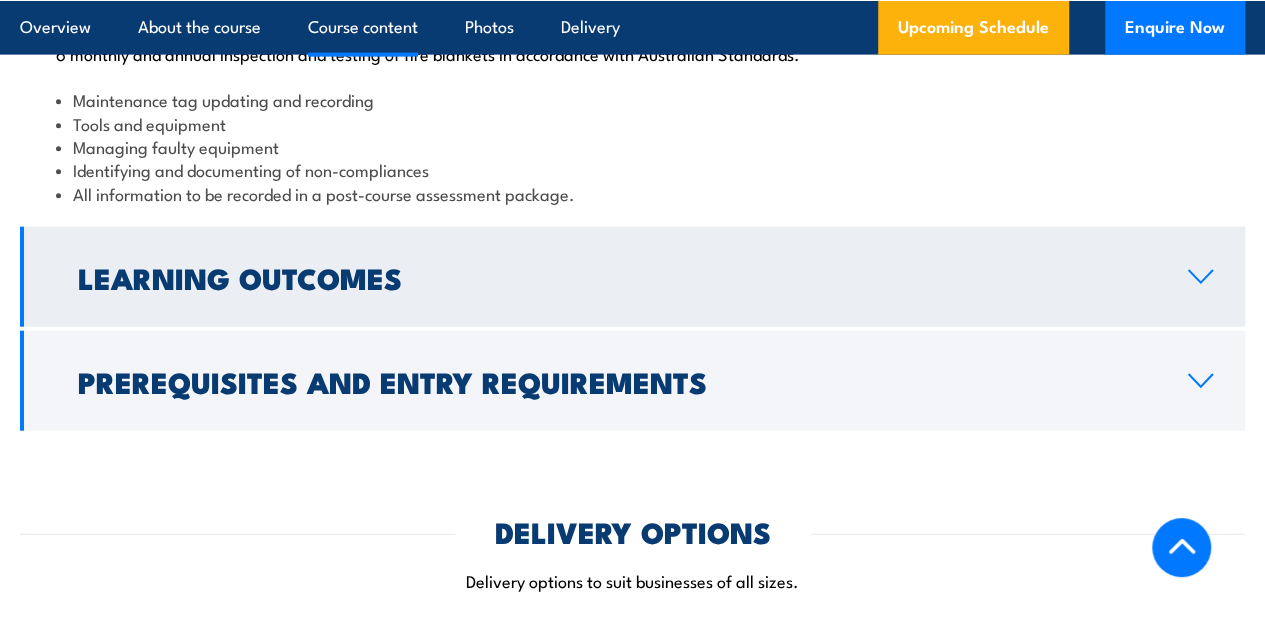 scroll, scrollTop: 2382, scrollLeft: 0, axis: vertical 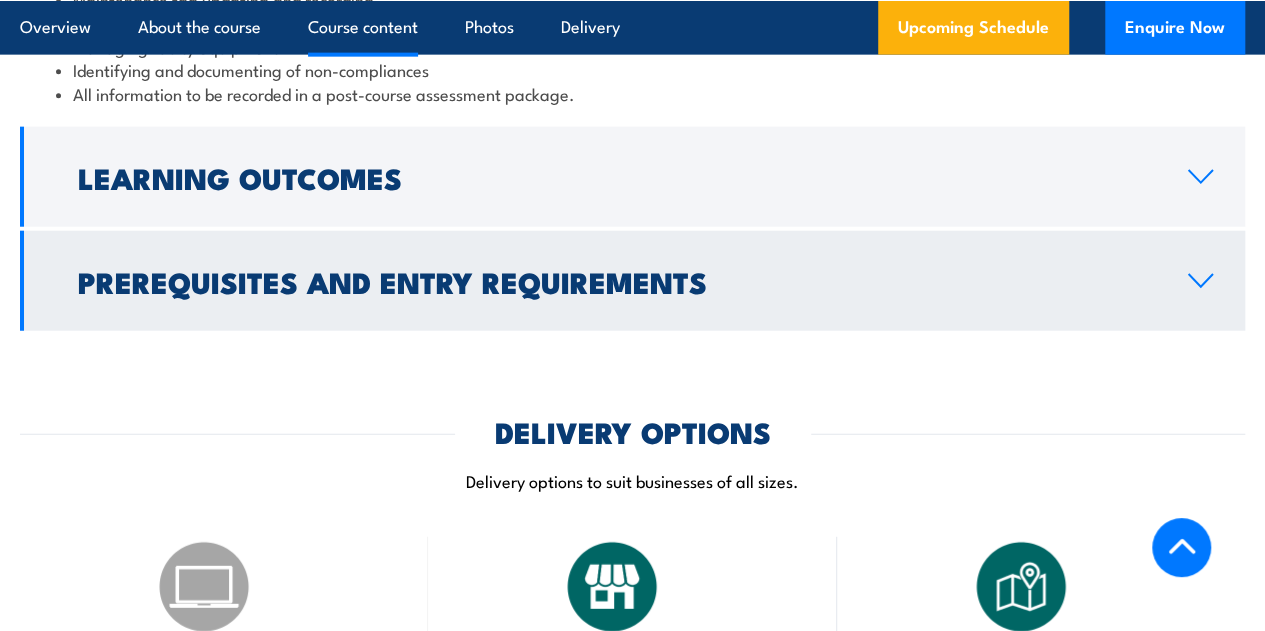 click 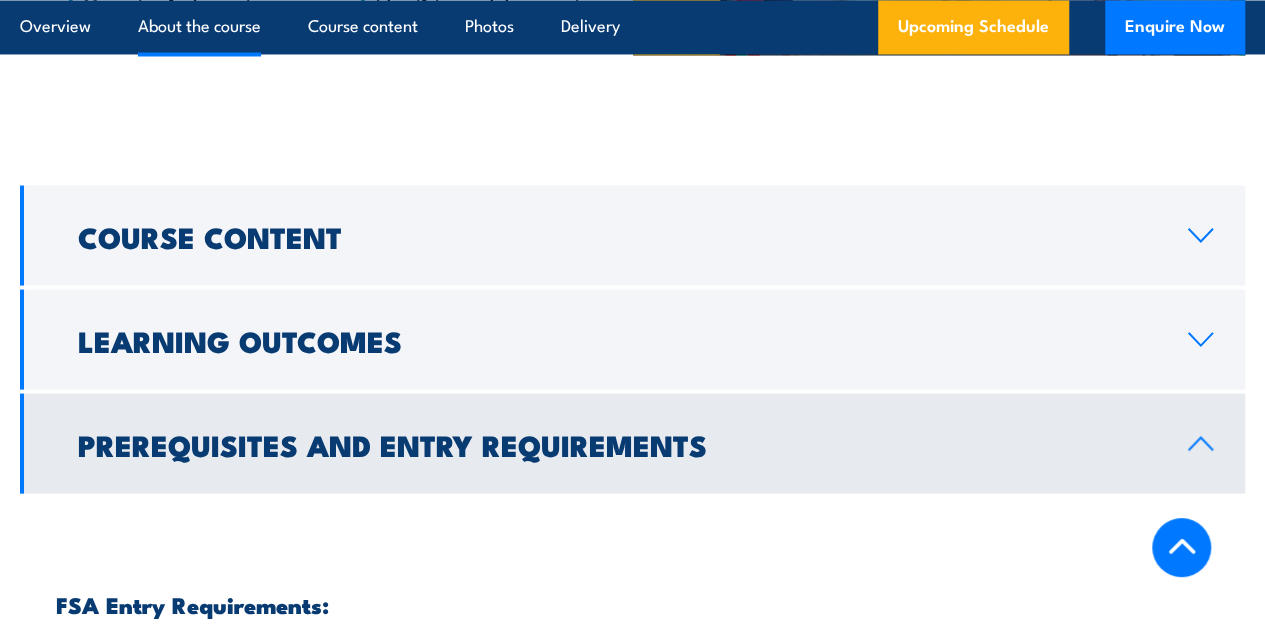 scroll, scrollTop: 1710, scrollLeft: 0, axis: vertical 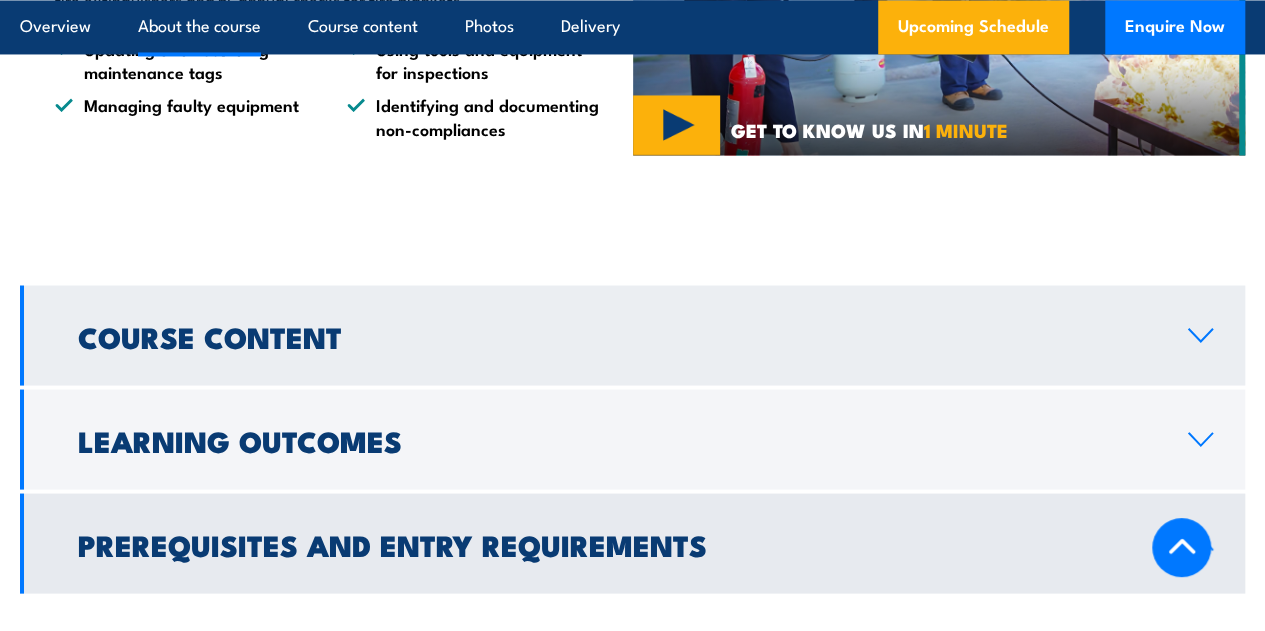 click 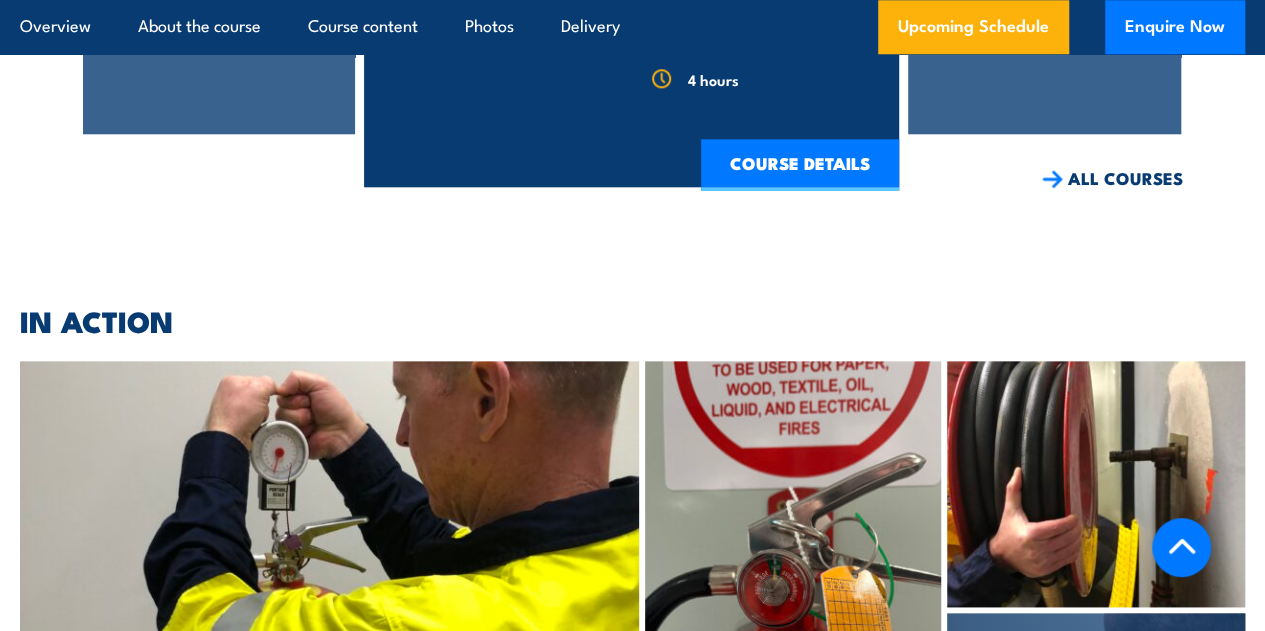 scroll, scrollTop: 5010, scrollLeft: 0, axis: vertical 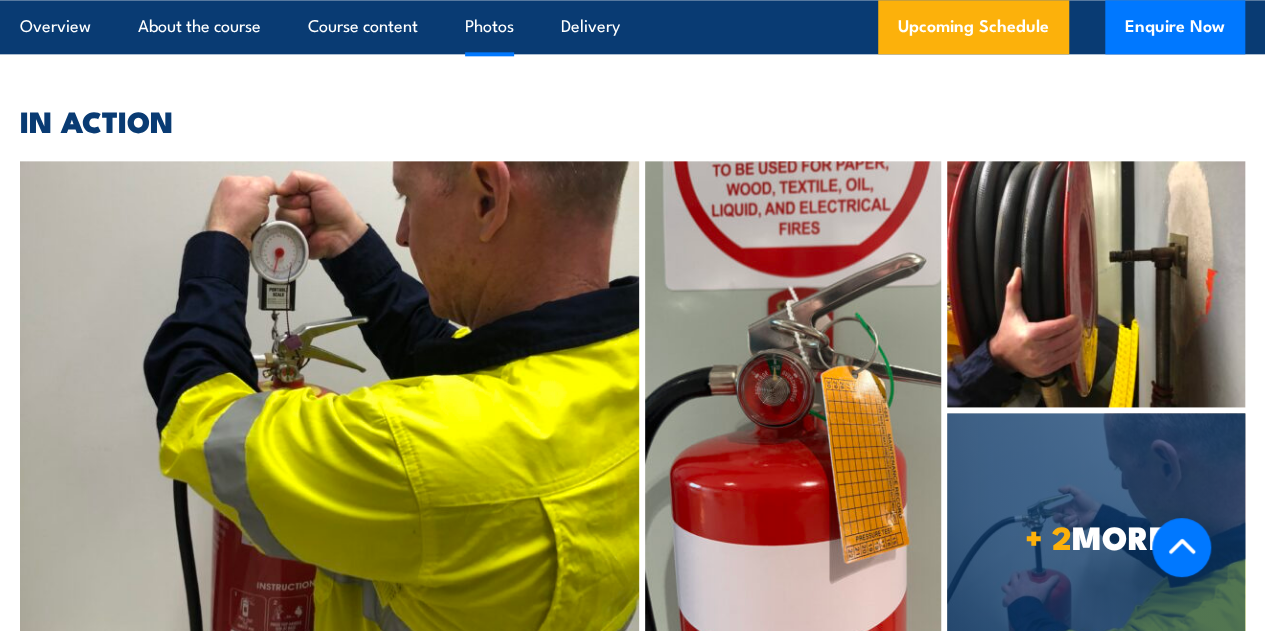 click at bounding box center [793, 410] 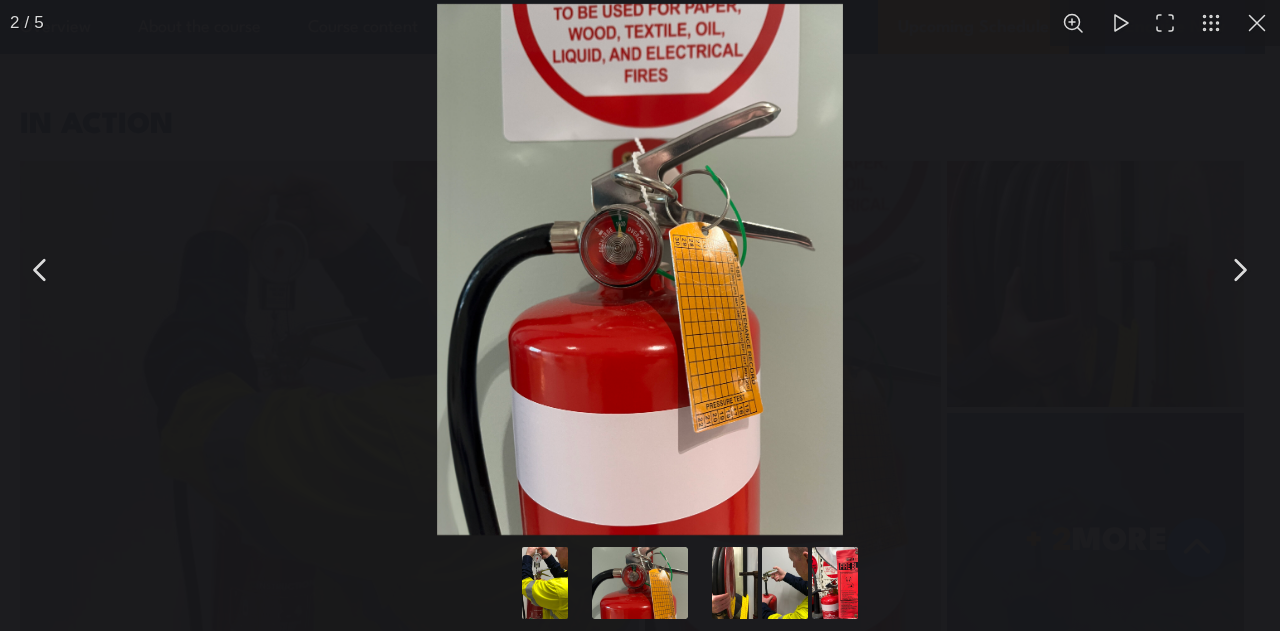 click at bounding box center (640, 269) 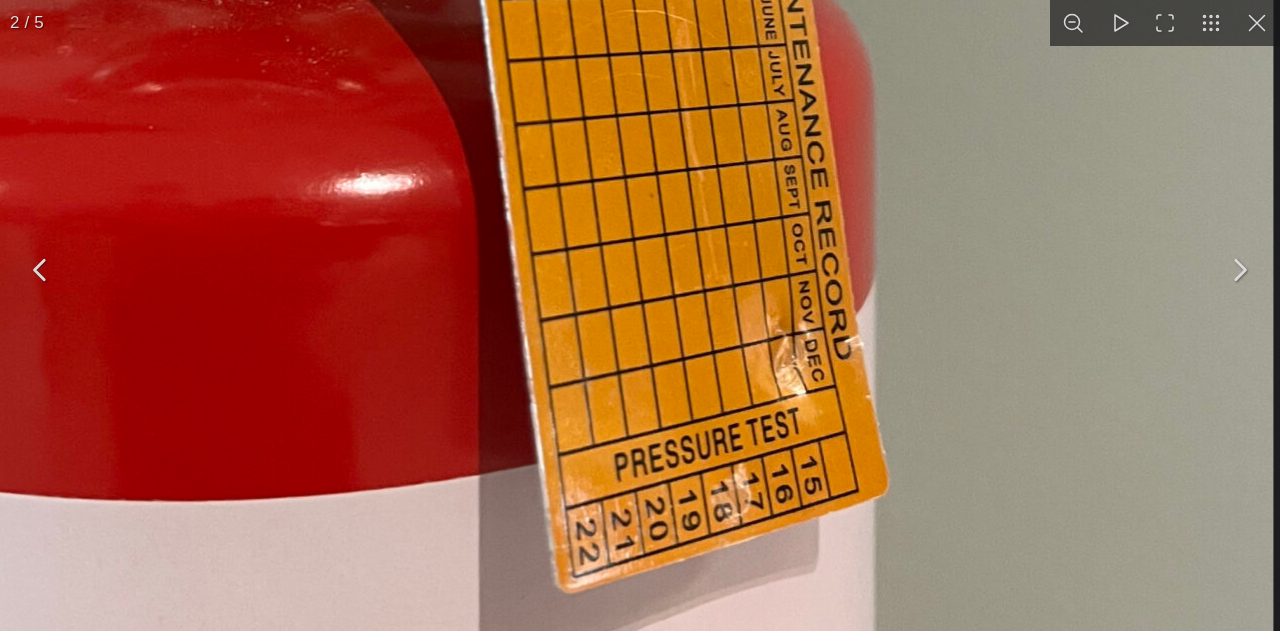 click at bounding box center (296, -194) 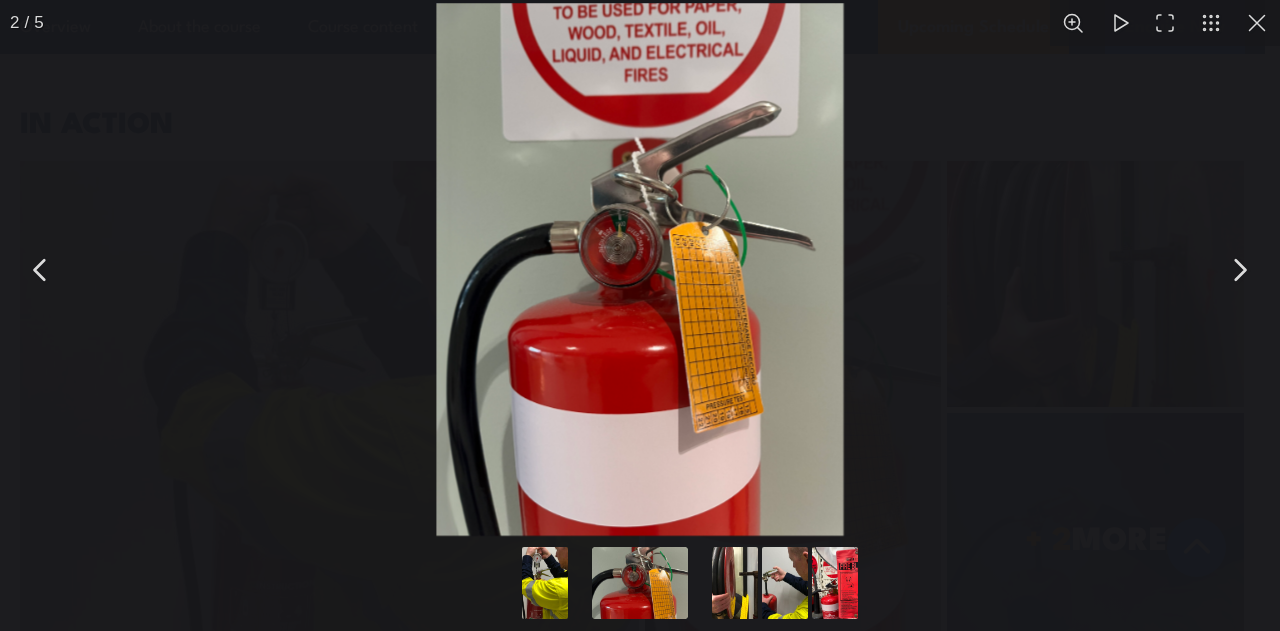 click at bounding box center [640, 269] 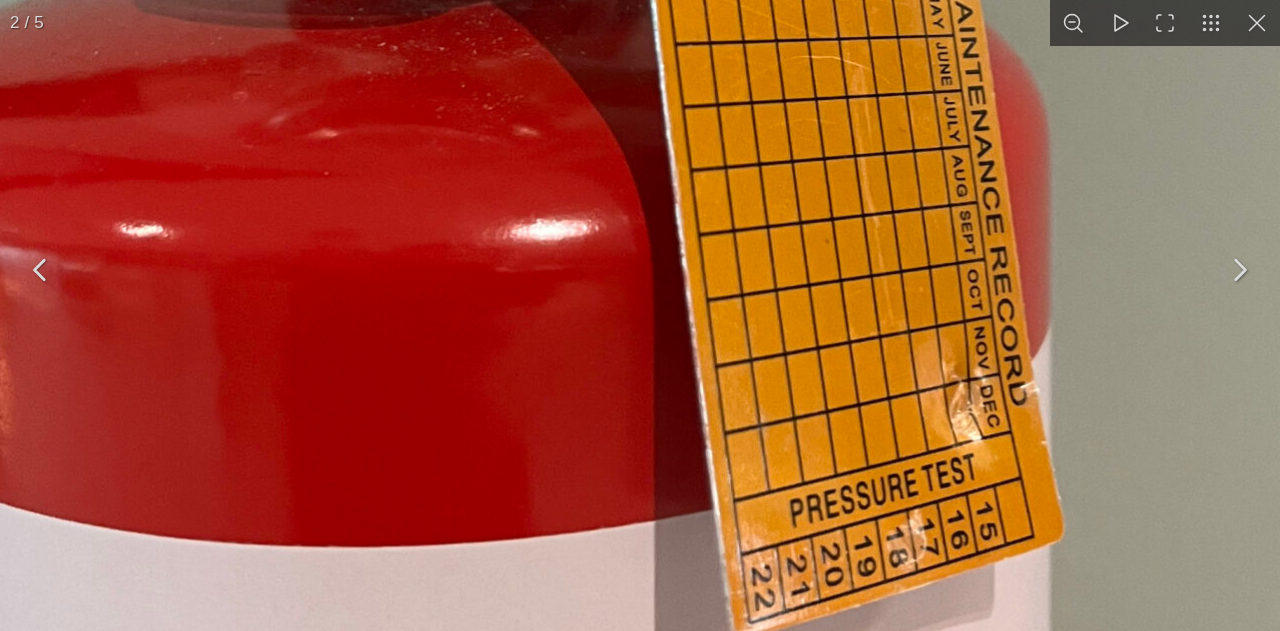 click at bounding box center (1239, 270) 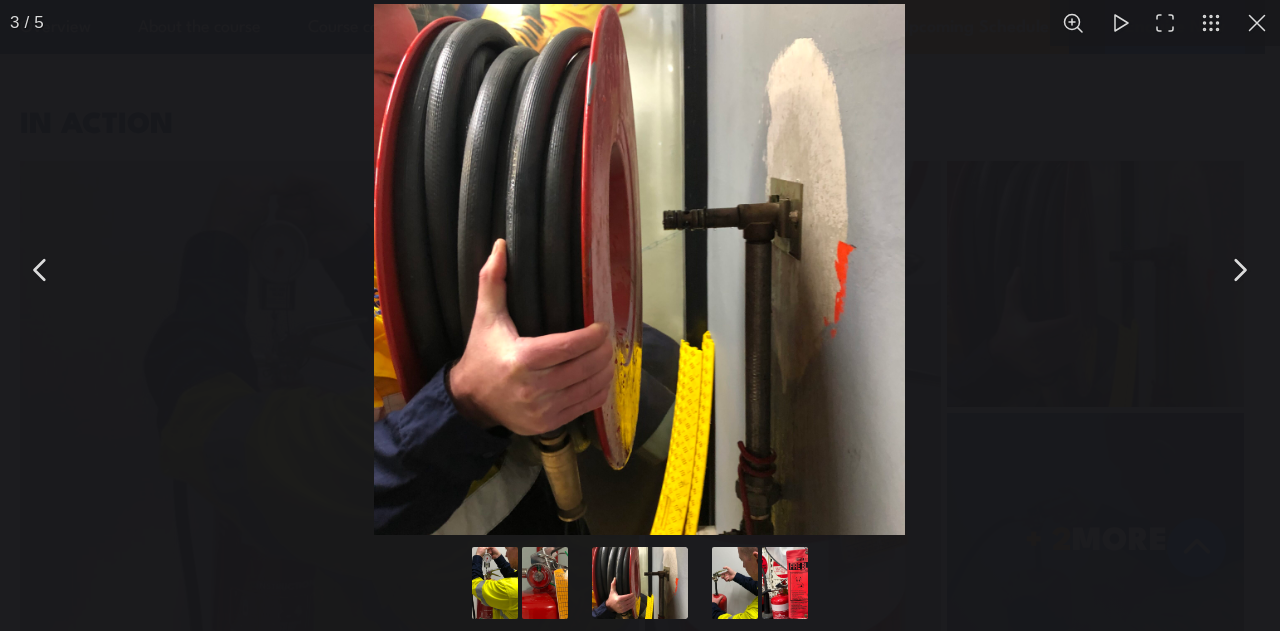 click at bounding box center [1239, 270] 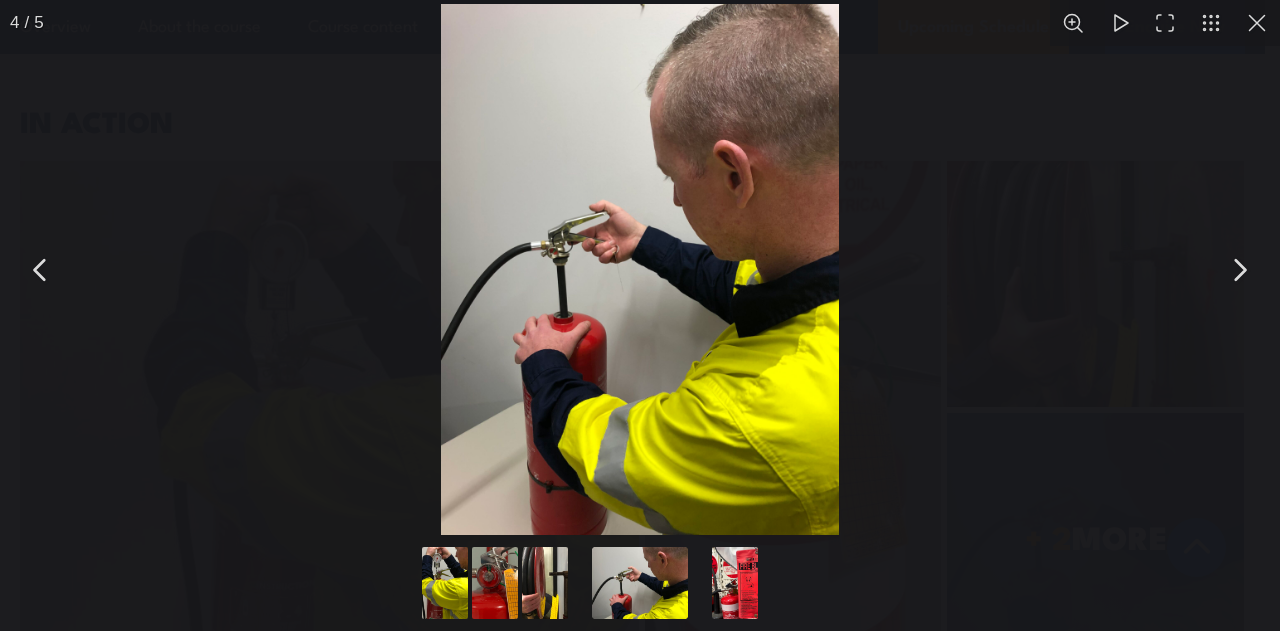 click at bounding box center (1239, 270) 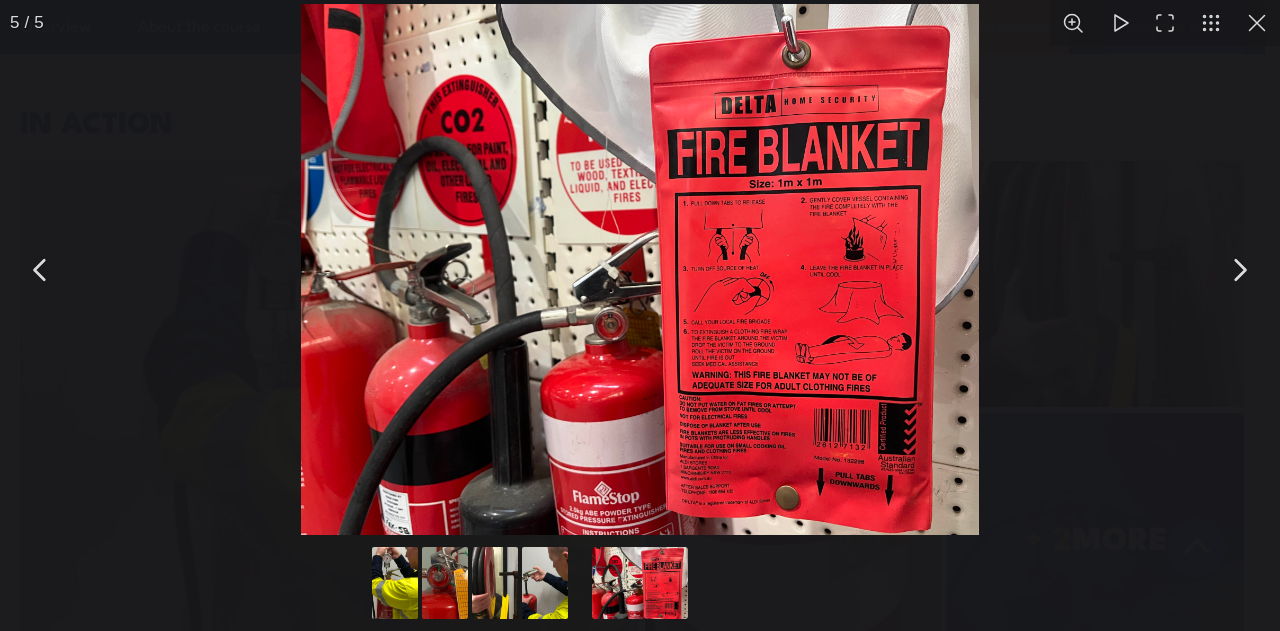 click at bounding box center [1239, 270] 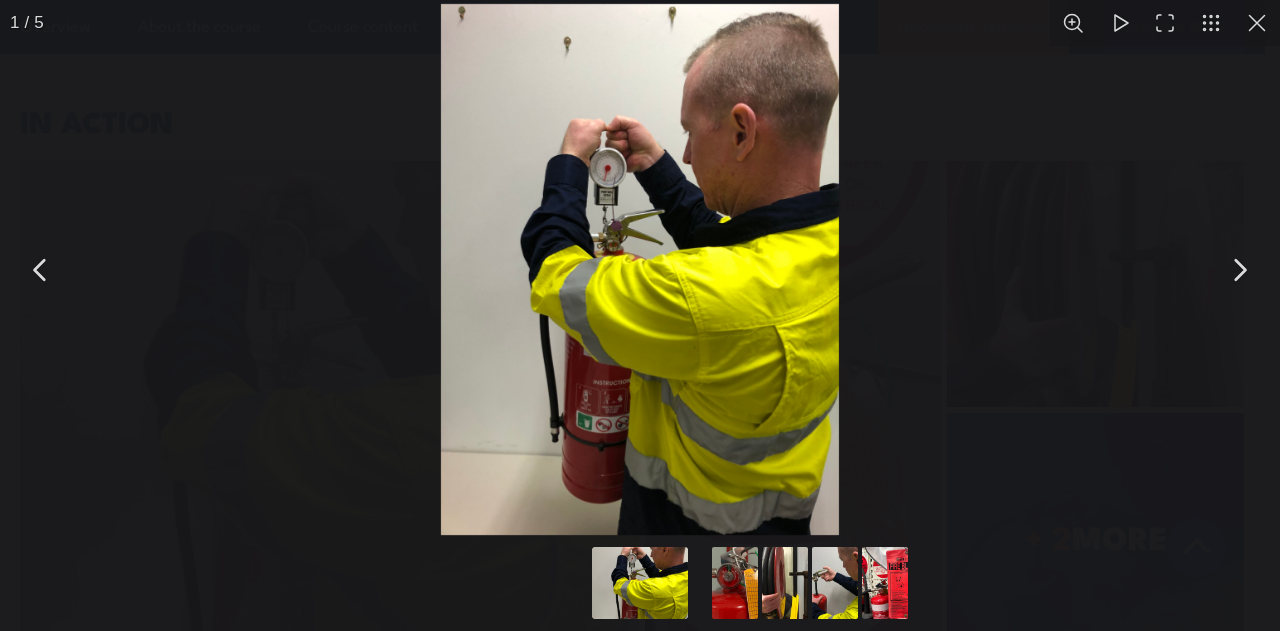 click at bounding box center (1239, 270) 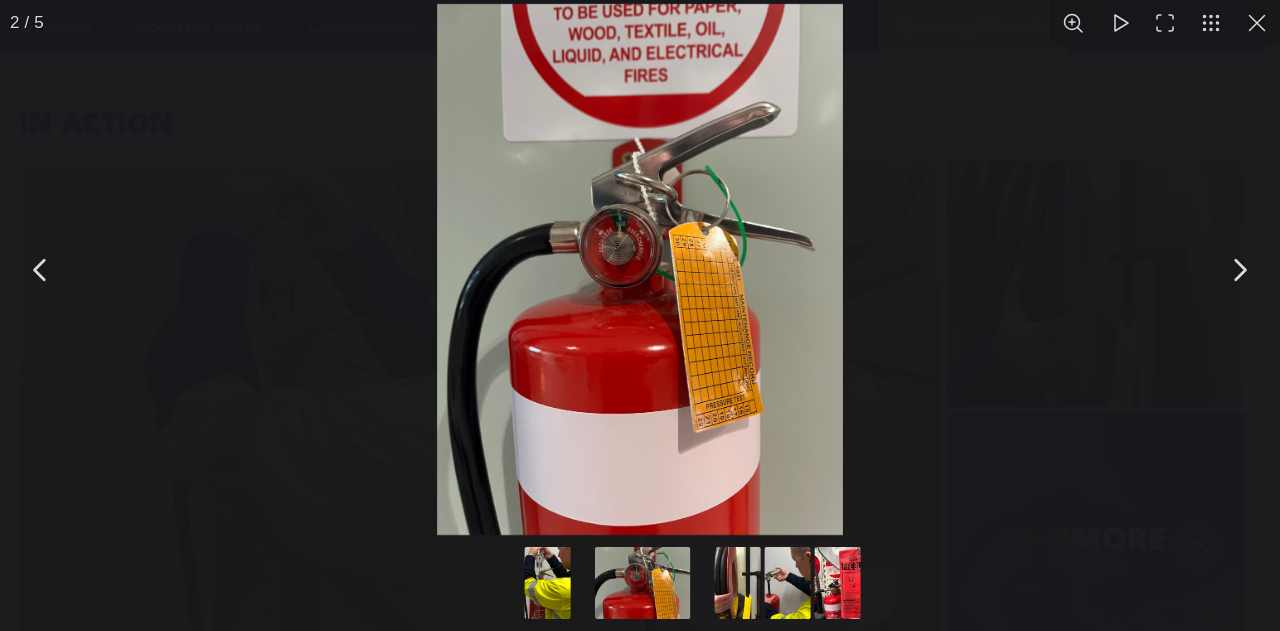 click at bounding box center [1239, 270] 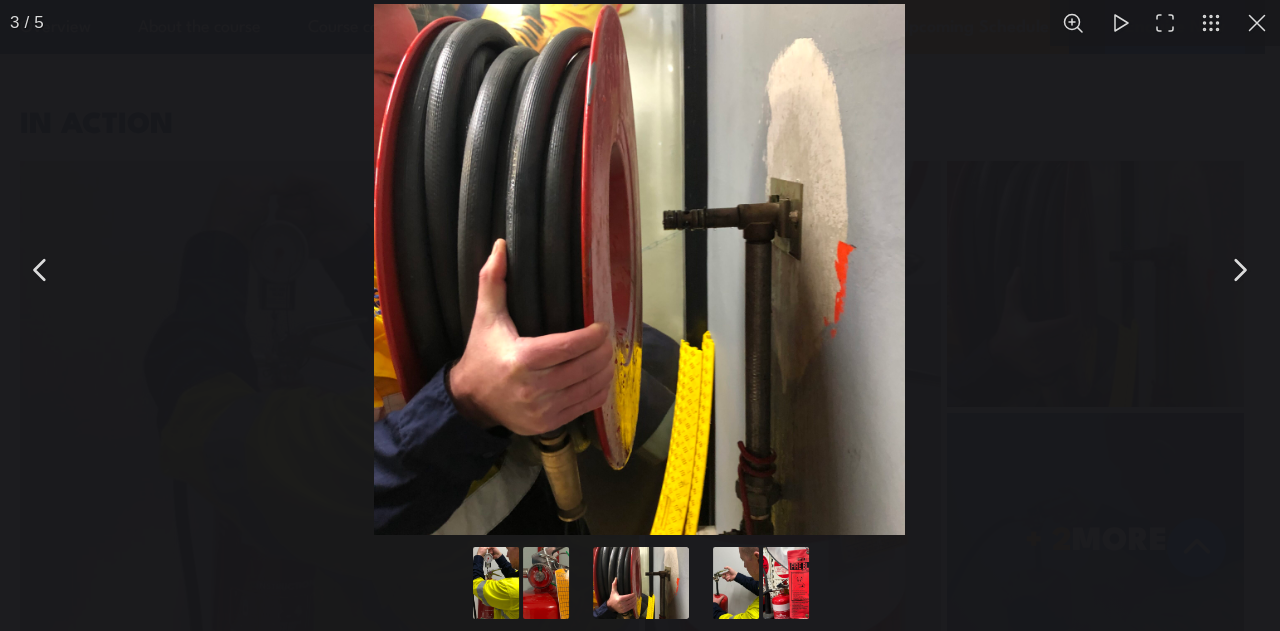 click at bounding box center [1239, 270] 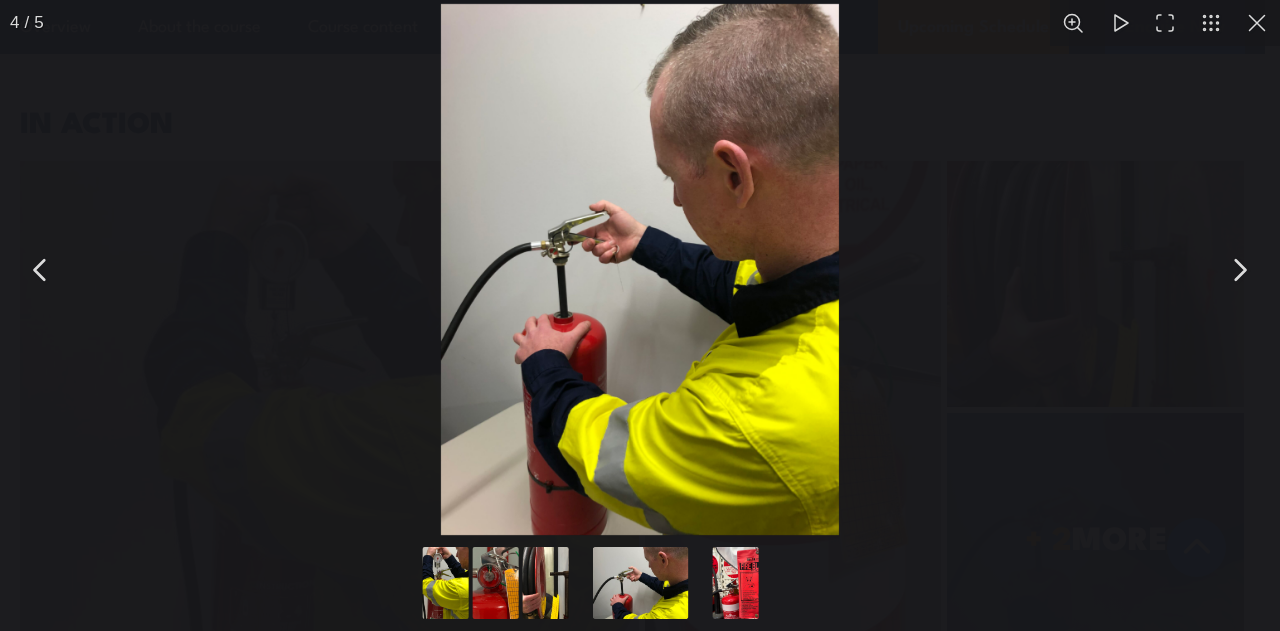 click at bounding box center (1239, 270) 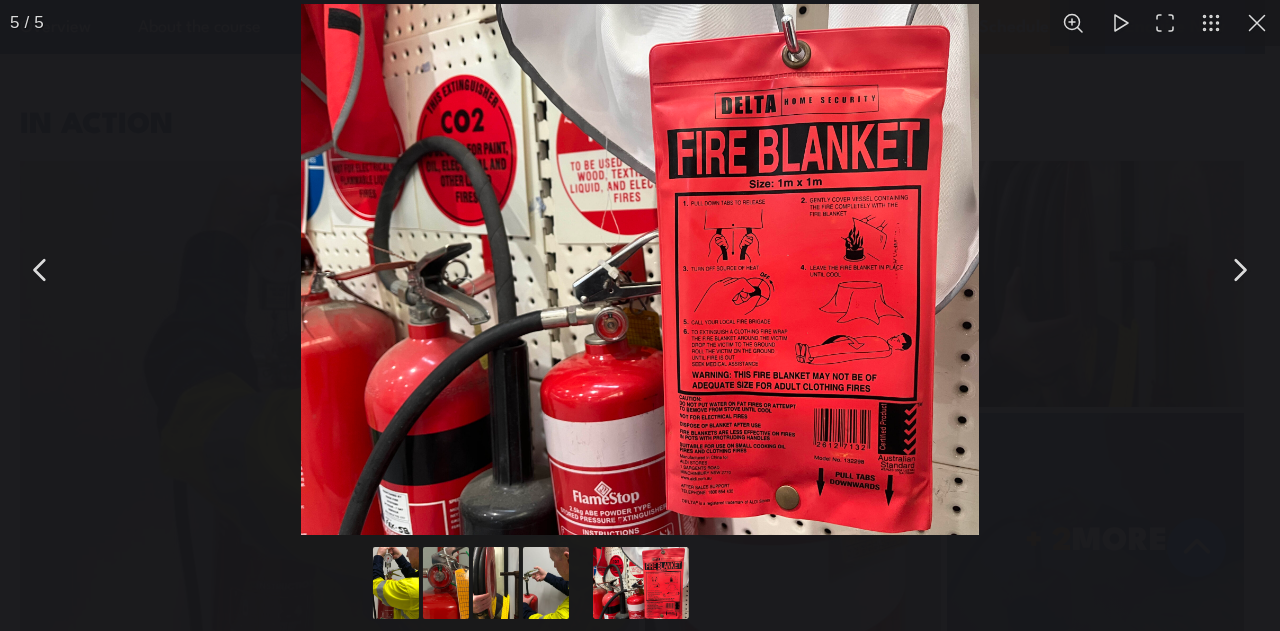 click at bounding box center [1239, 270] 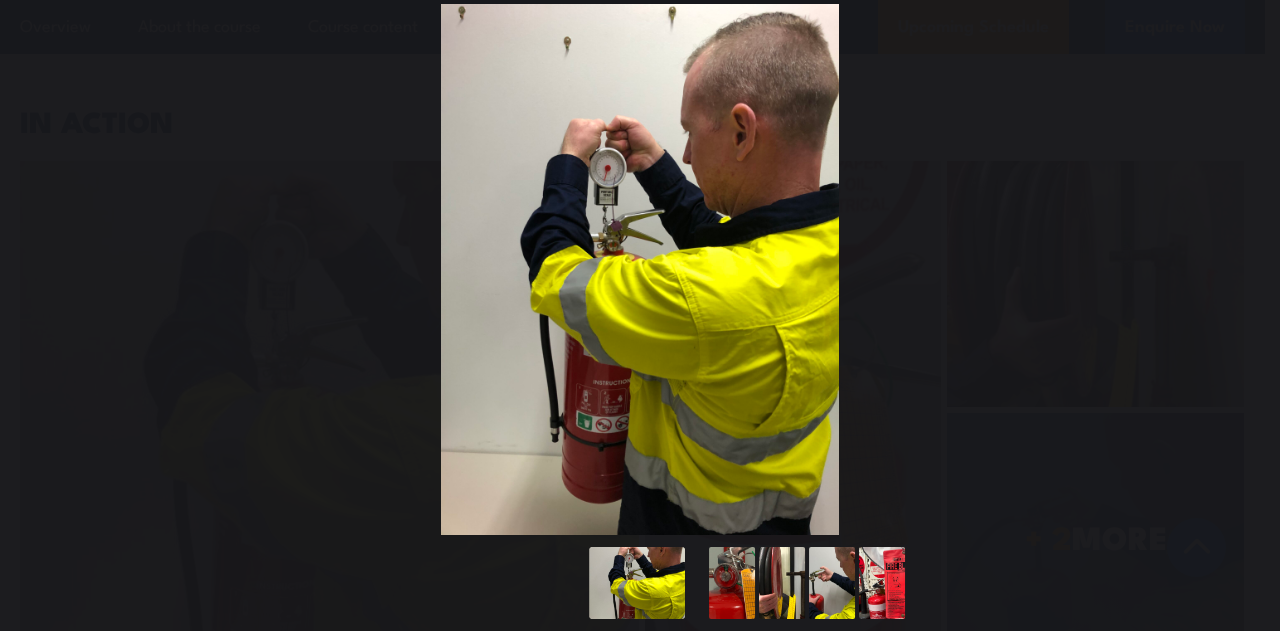 click at bounding box center (1239, 270) 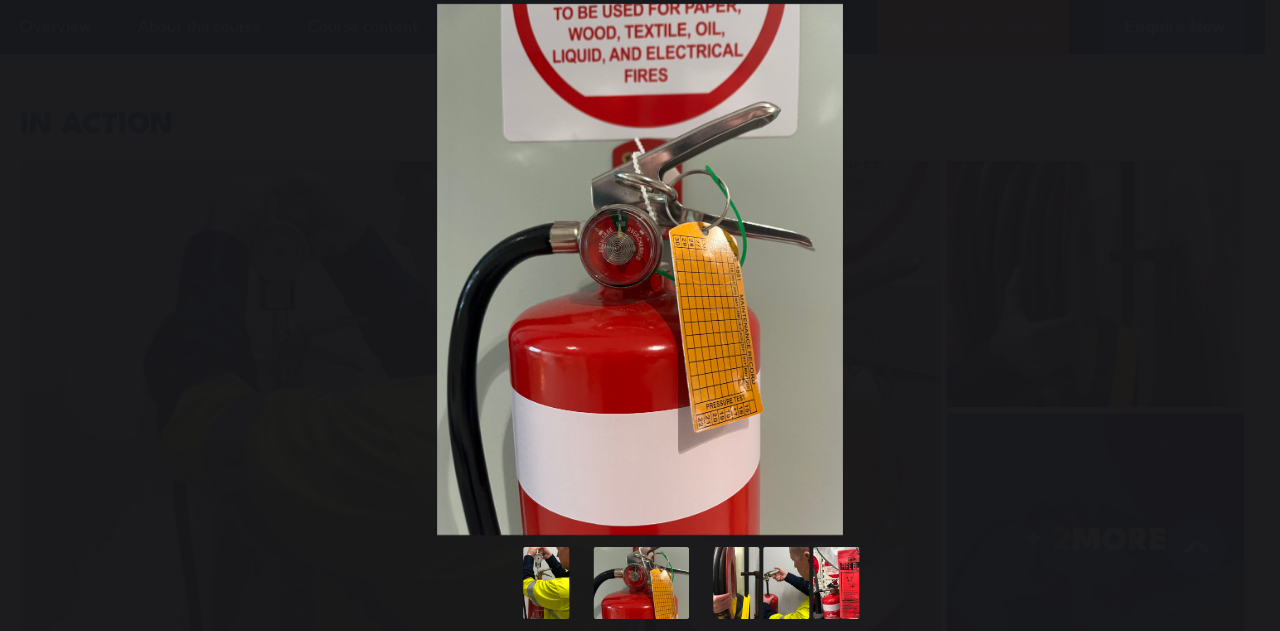 click at bounding box center [1239, 270] 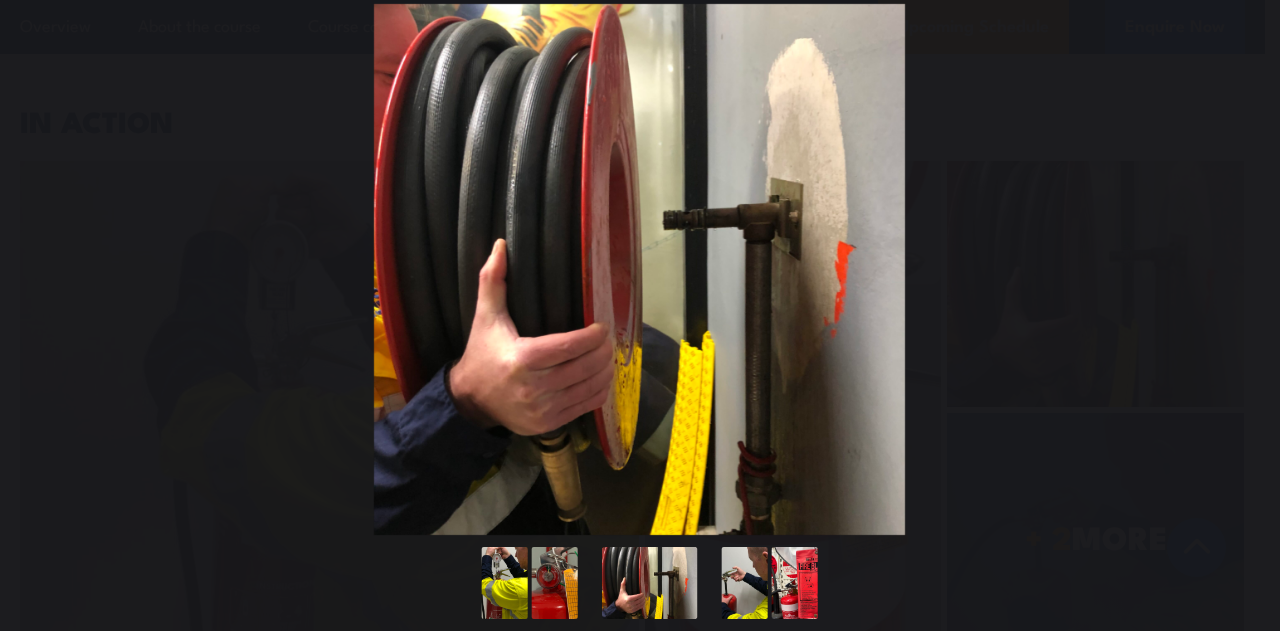 click at bounding box center (1239, 270) 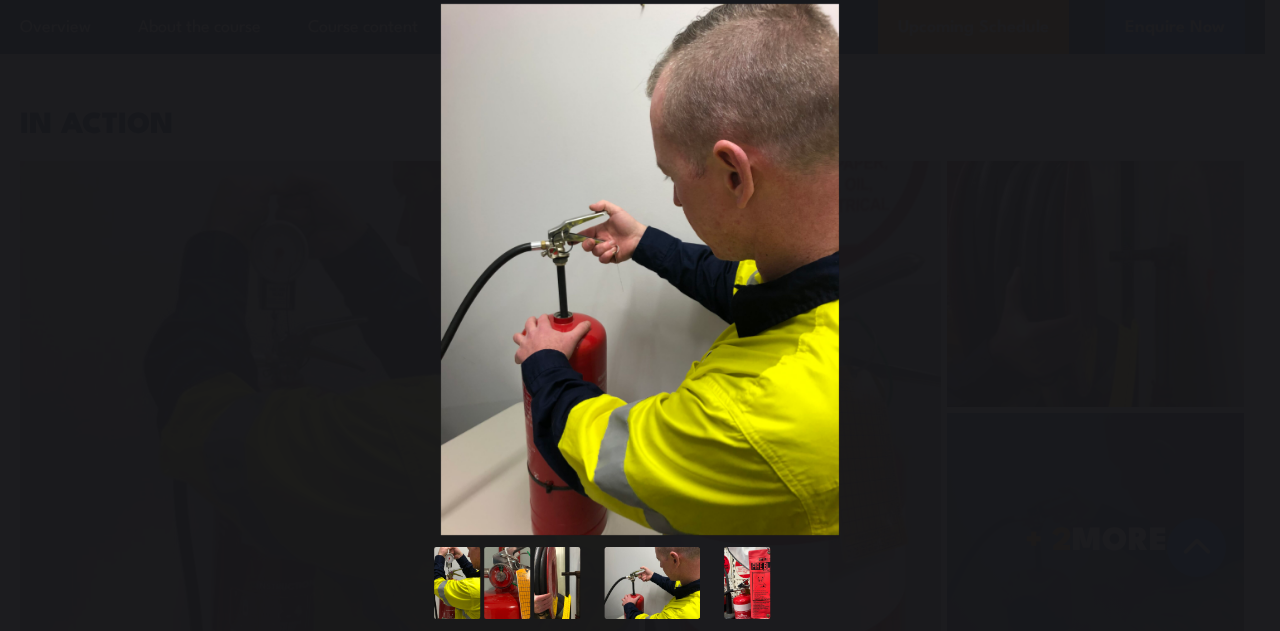 click at bounding box center (1239, 270) 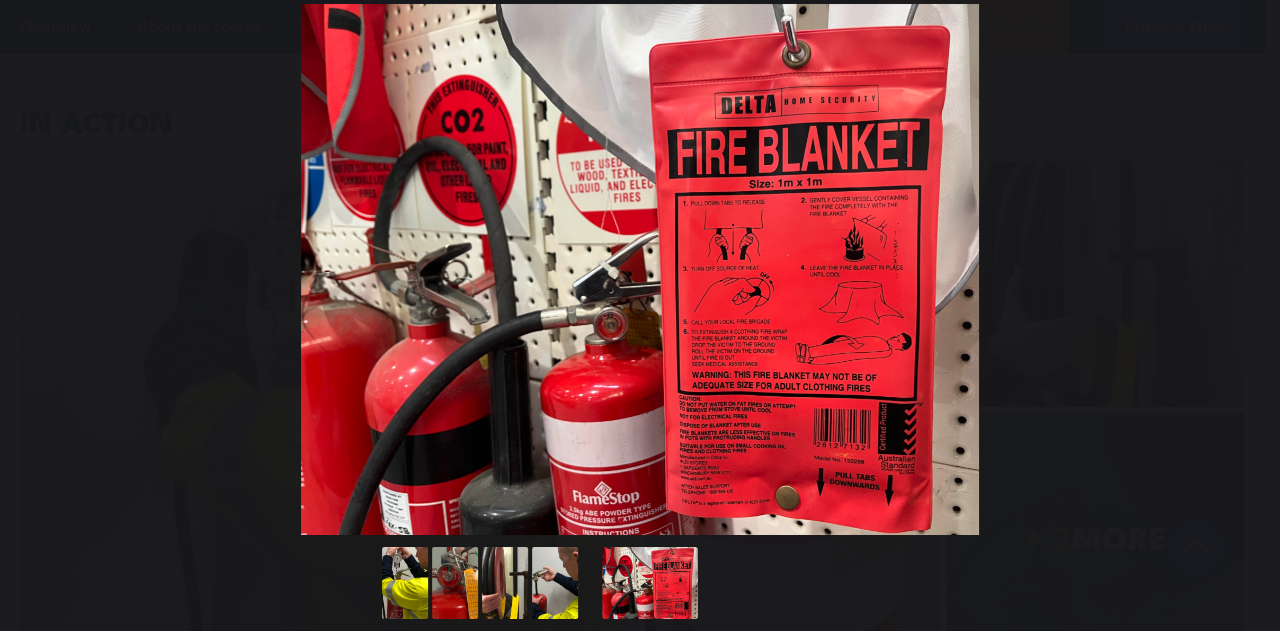 click at bounding box center (1239, 270) 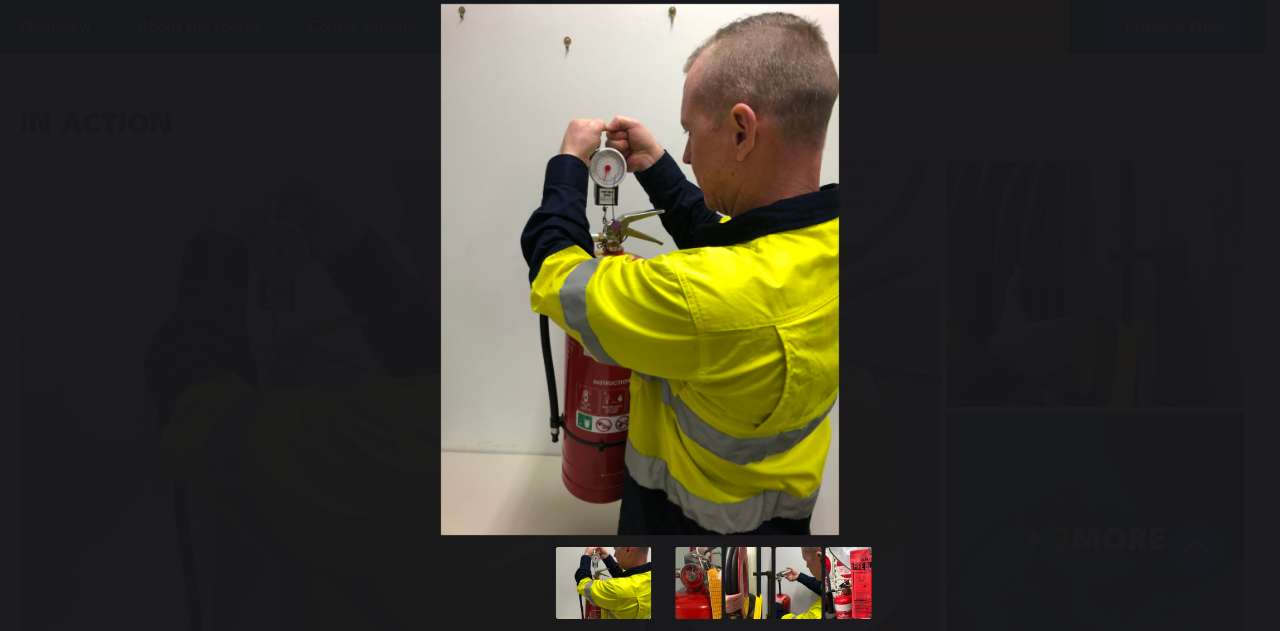 click at bounding box center (1239, 270) 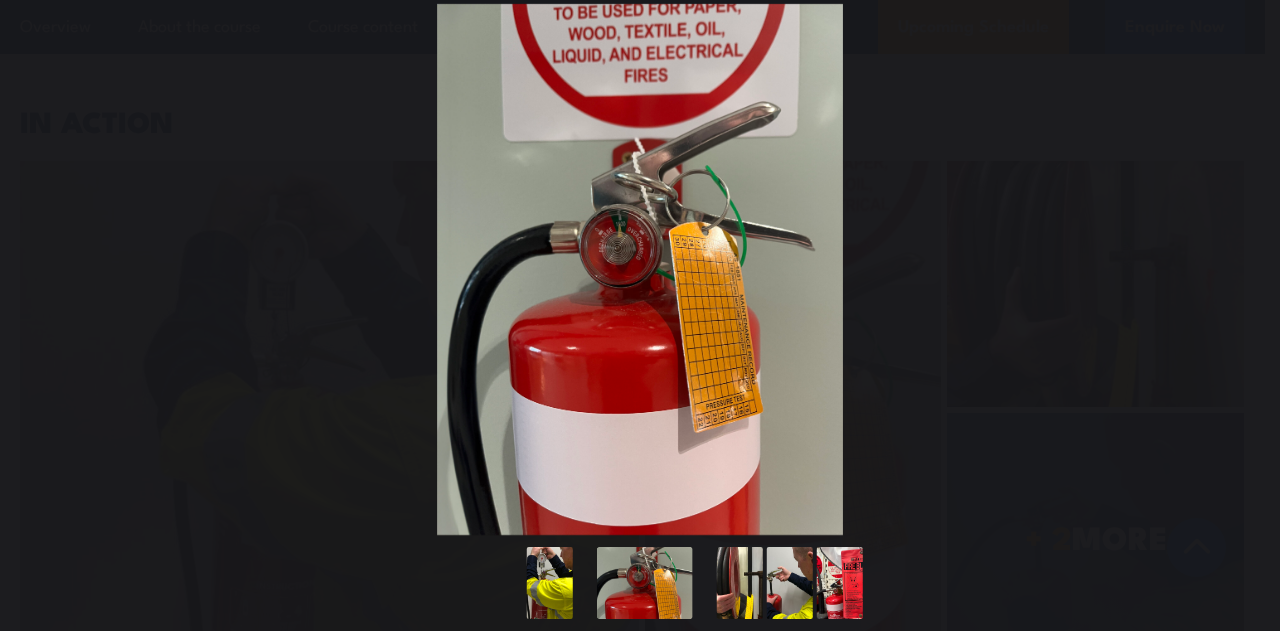 click at bounding box center [1239, 270] 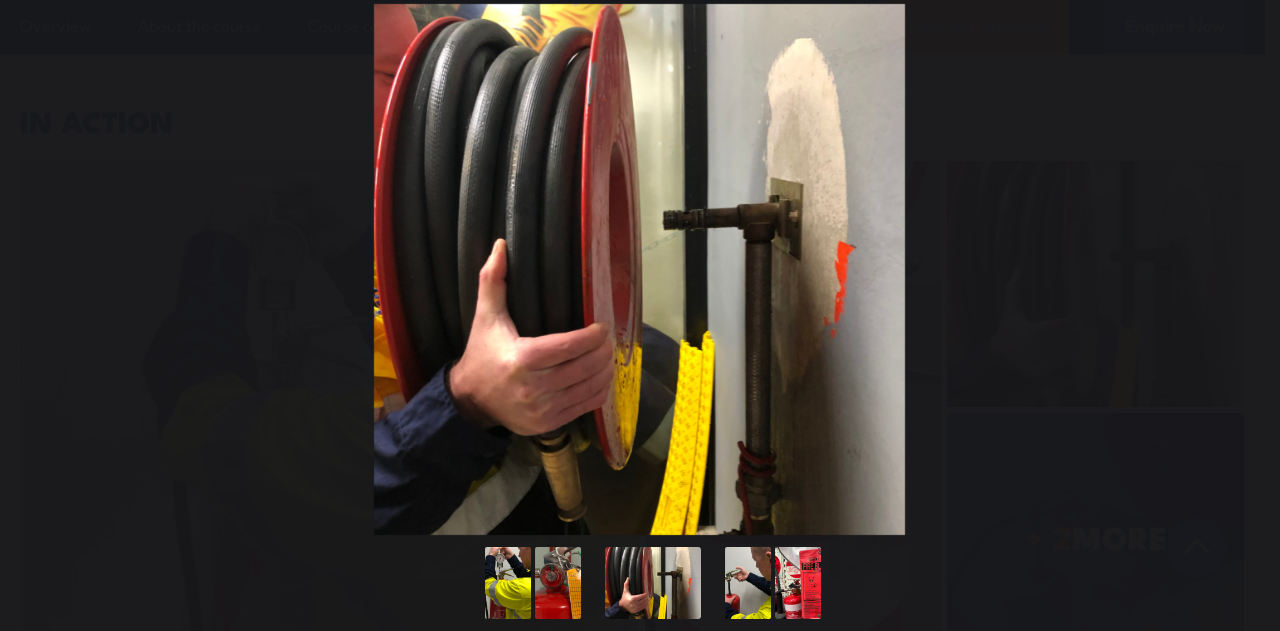 click at bounding box center (1239, 270) 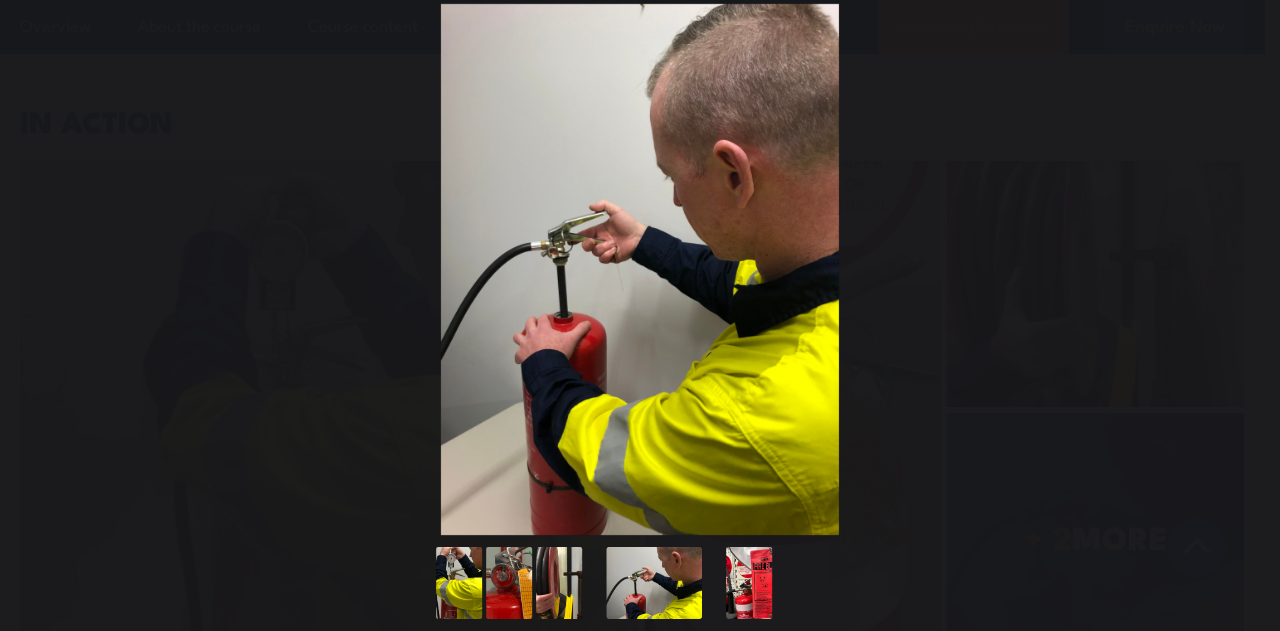 click at bounding box center (1239, 270) 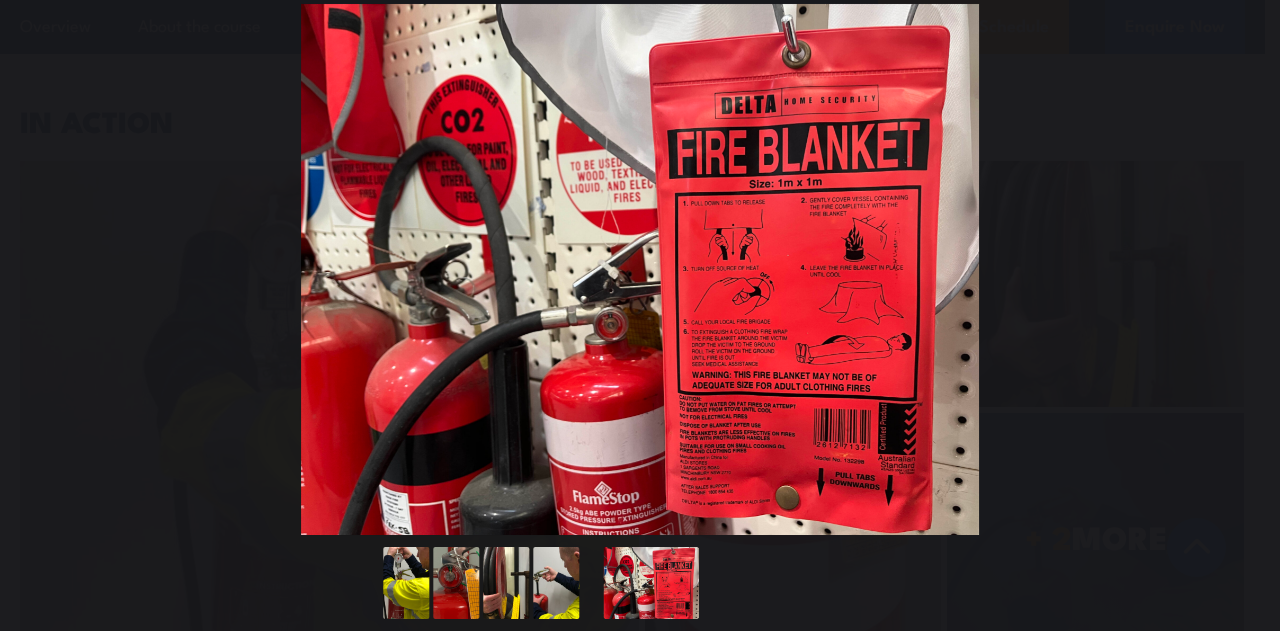 click at bounding box center (1239, 270) 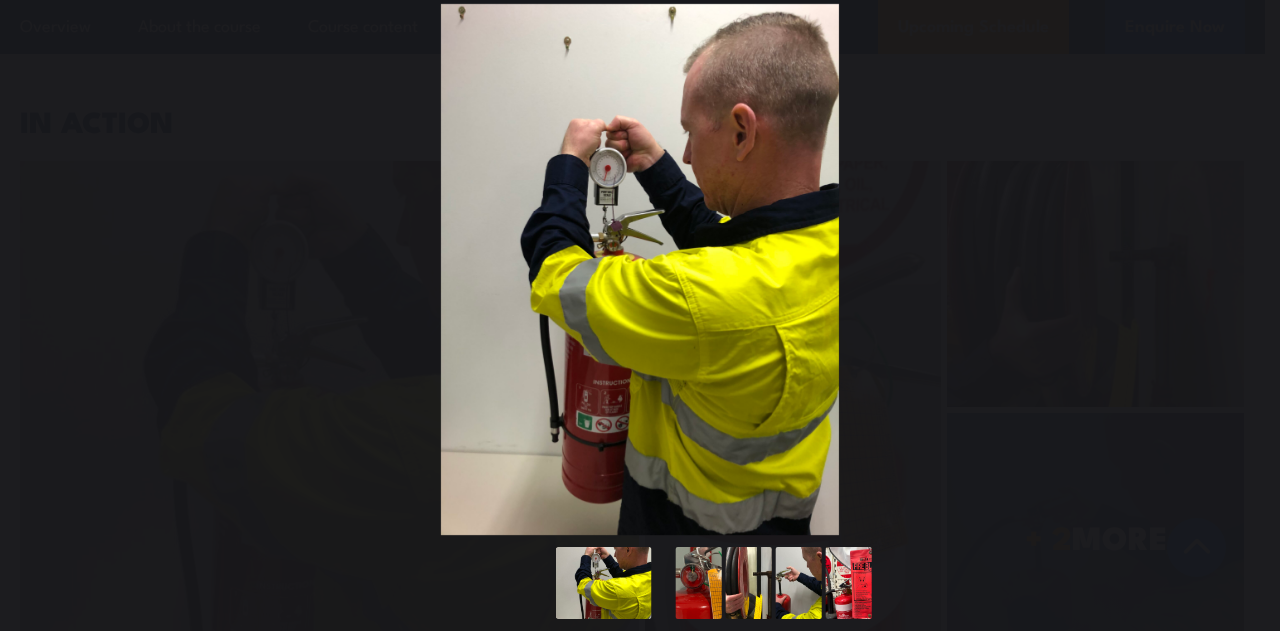 click at bounding box center (1239, 270) 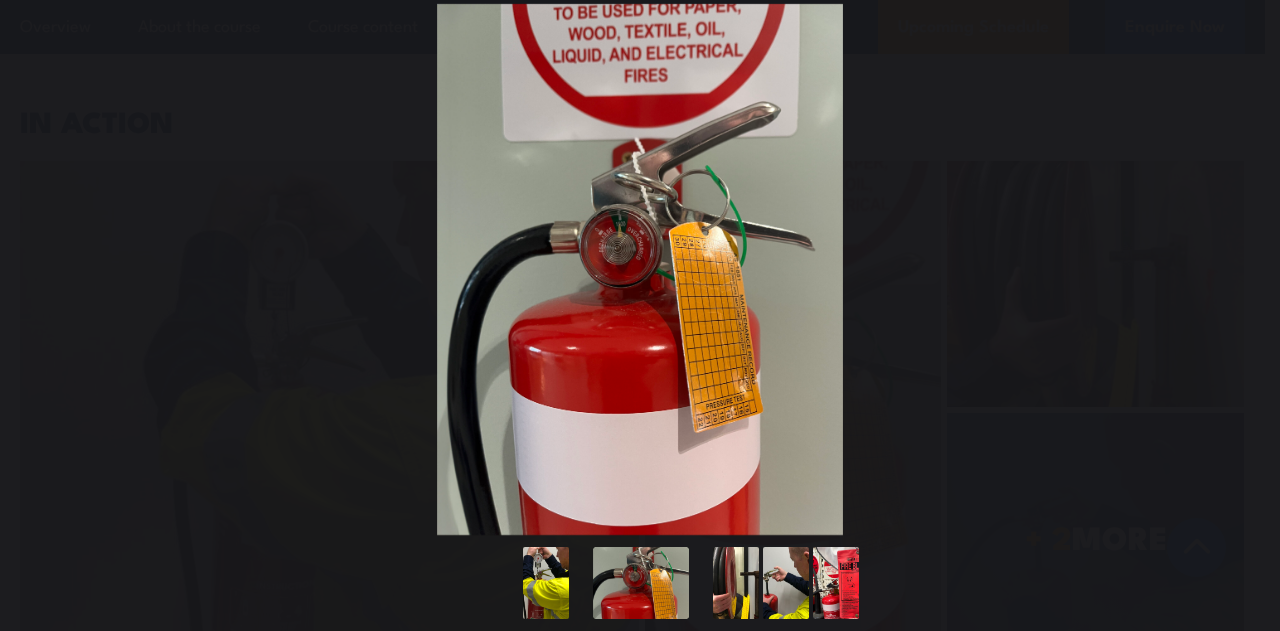 click at bounding box center [1239, 270] 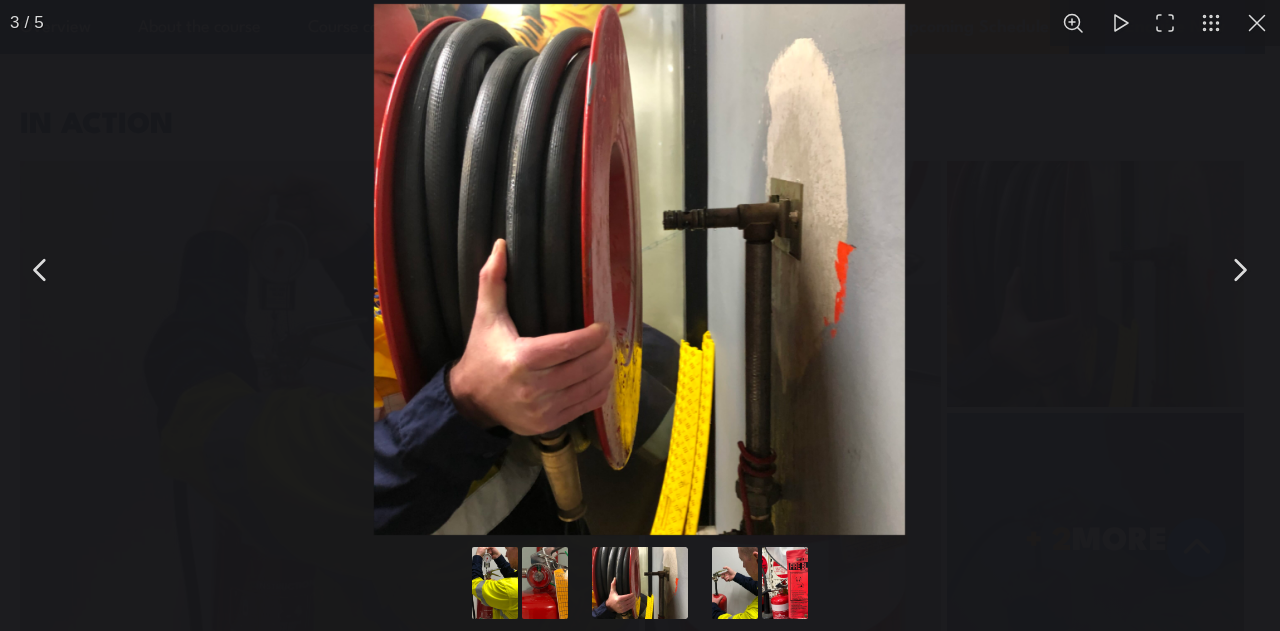 click at bounding box center (1257, 23) 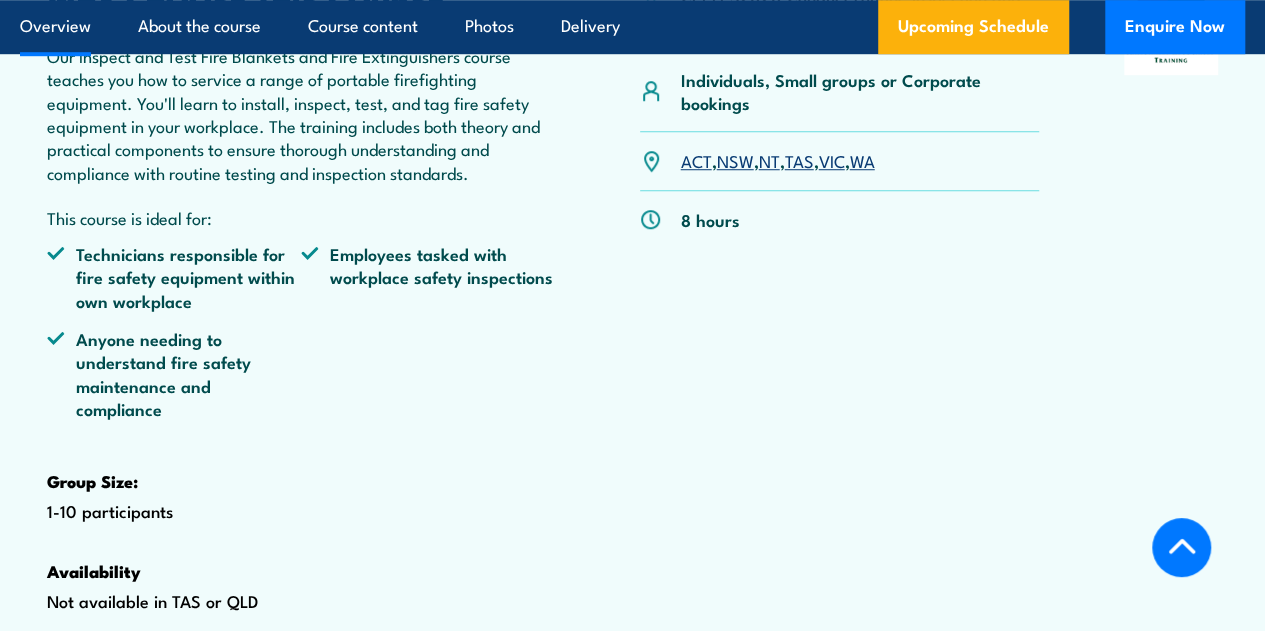 scroll, scrollTop: 614, scrollLeft: 0, axis: vertical 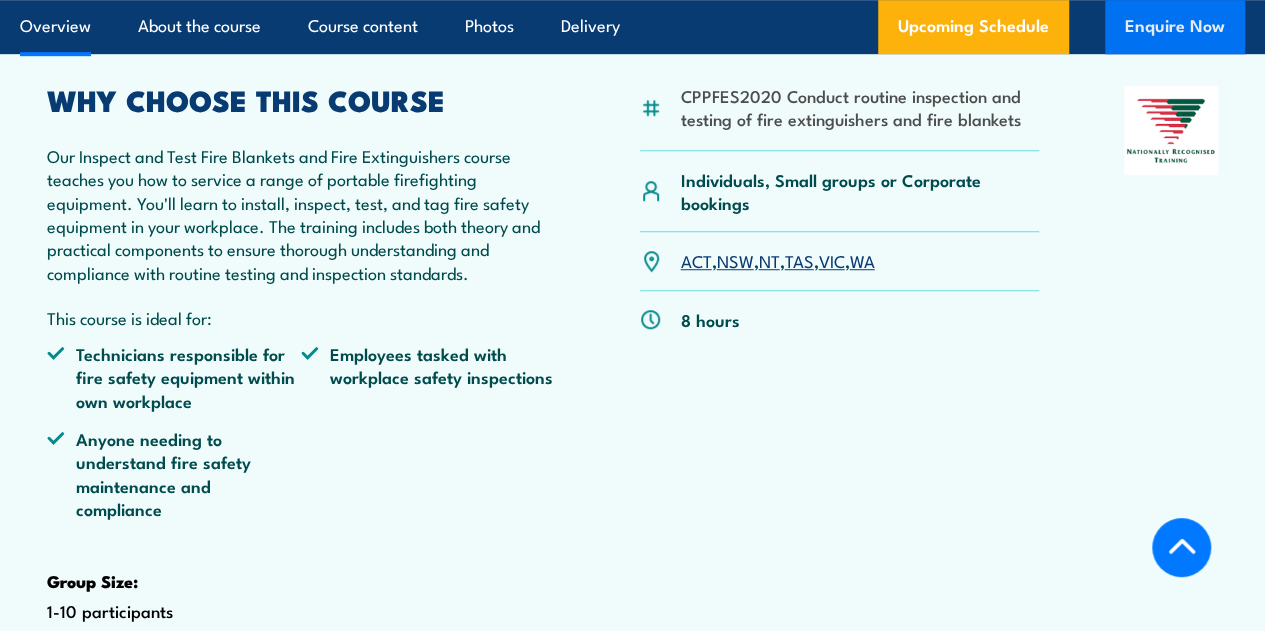 click on "Enquire Now" at bounding box center (1175, 27) 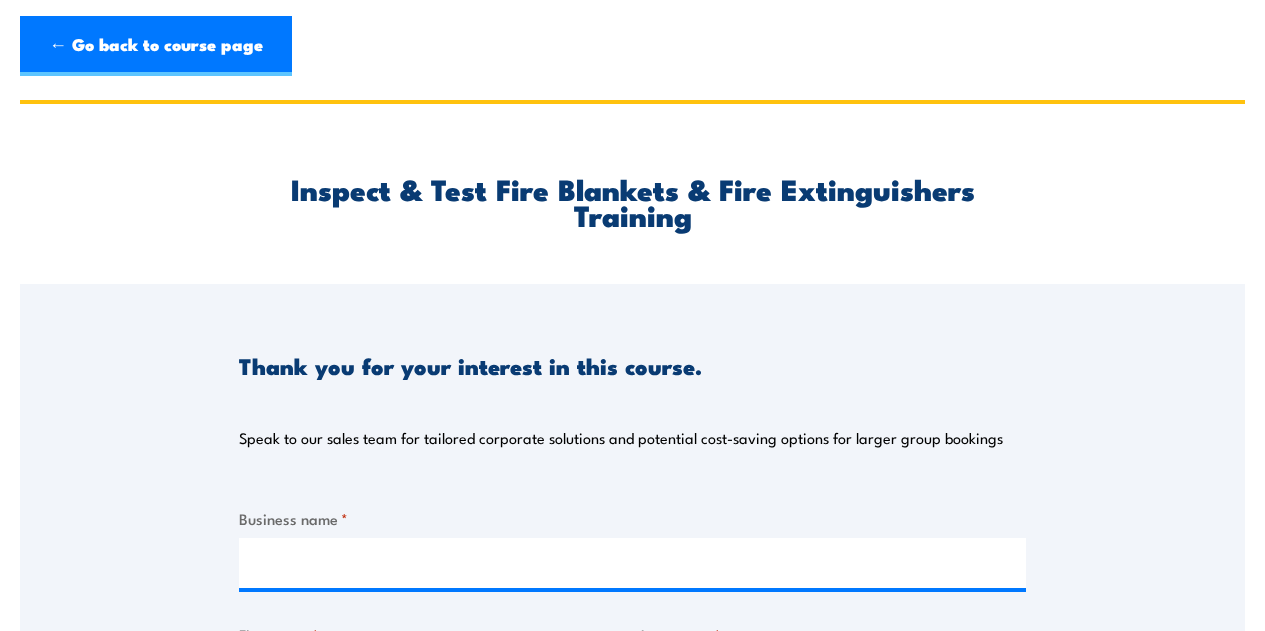 scroll, scrollTop: 0, scrollLeft: 0, axis: both 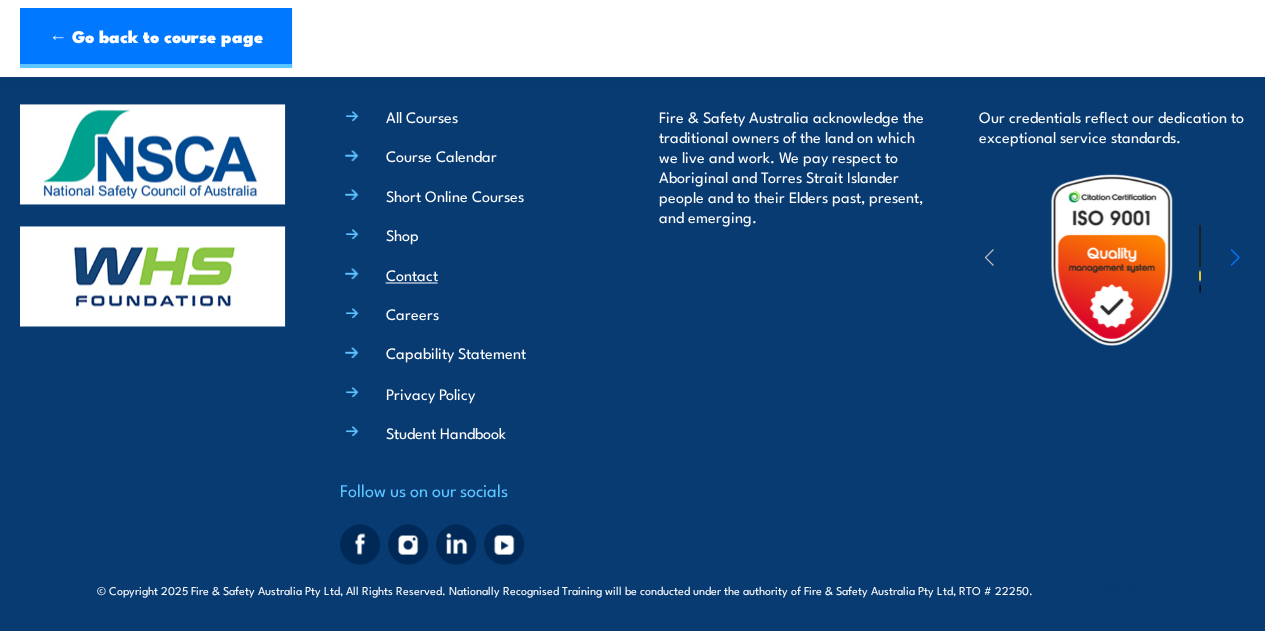click on "Contact" at bounding box center [412, 274] 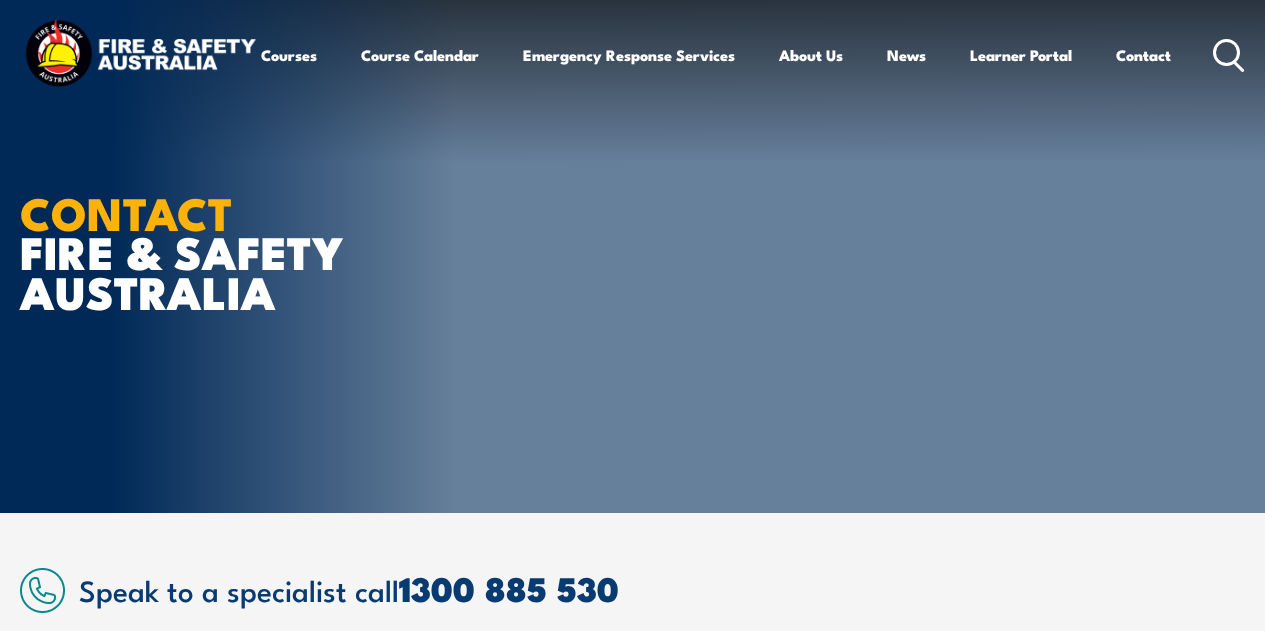 scroll, scrollTop: 0, scrollLeft: 0, axis: both 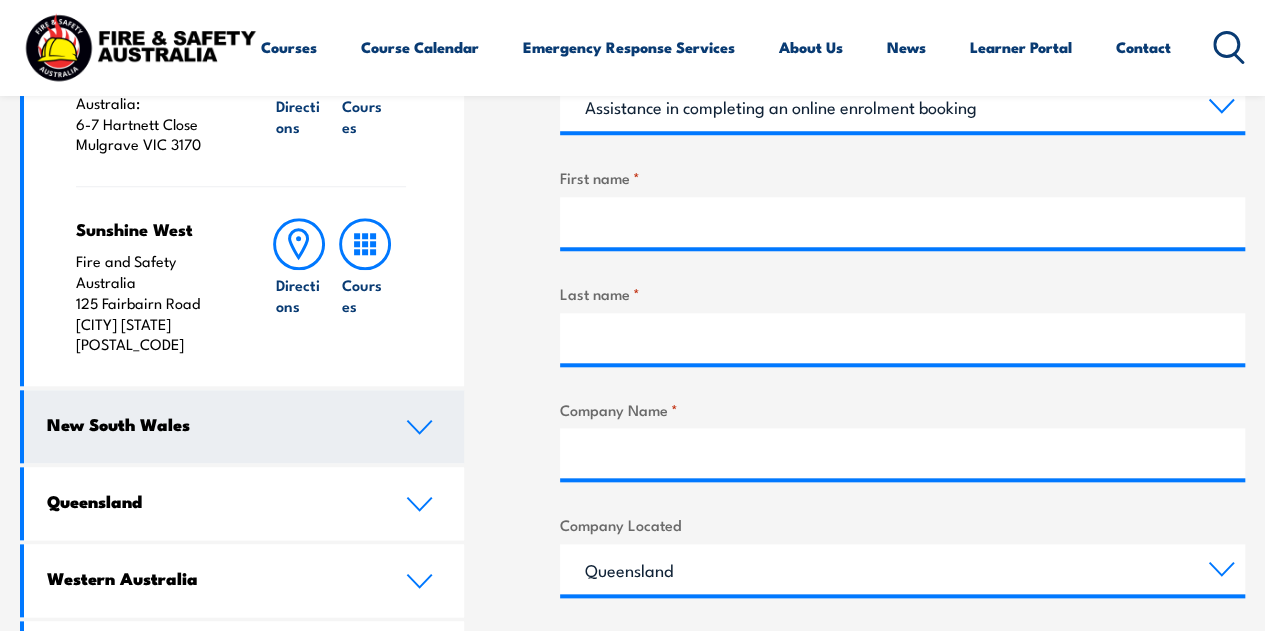 click 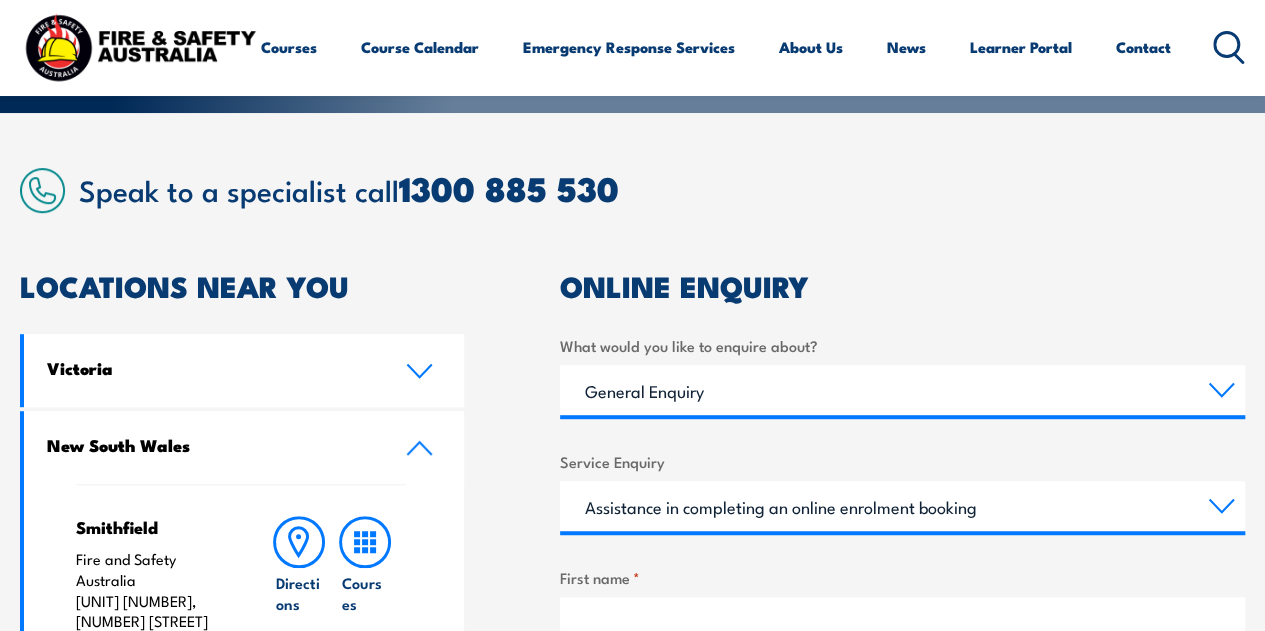 scroll, scrollTop: 0, scrollLeft: 0, axis: both 